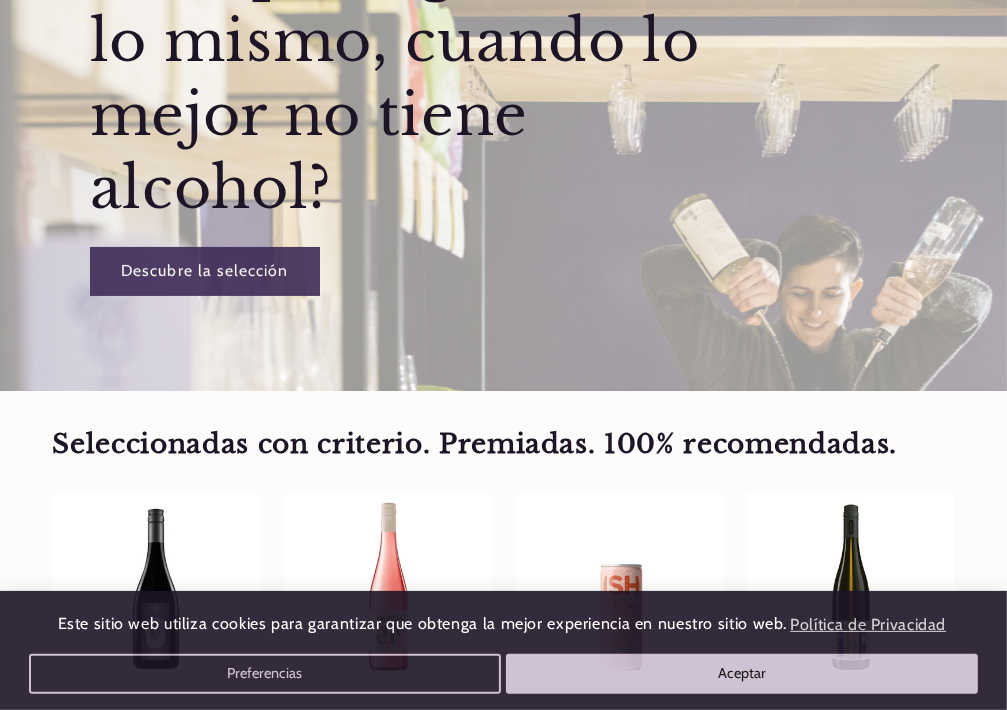 scroll, scrollTop: 400, scrollLeft: 0, axis: vertical 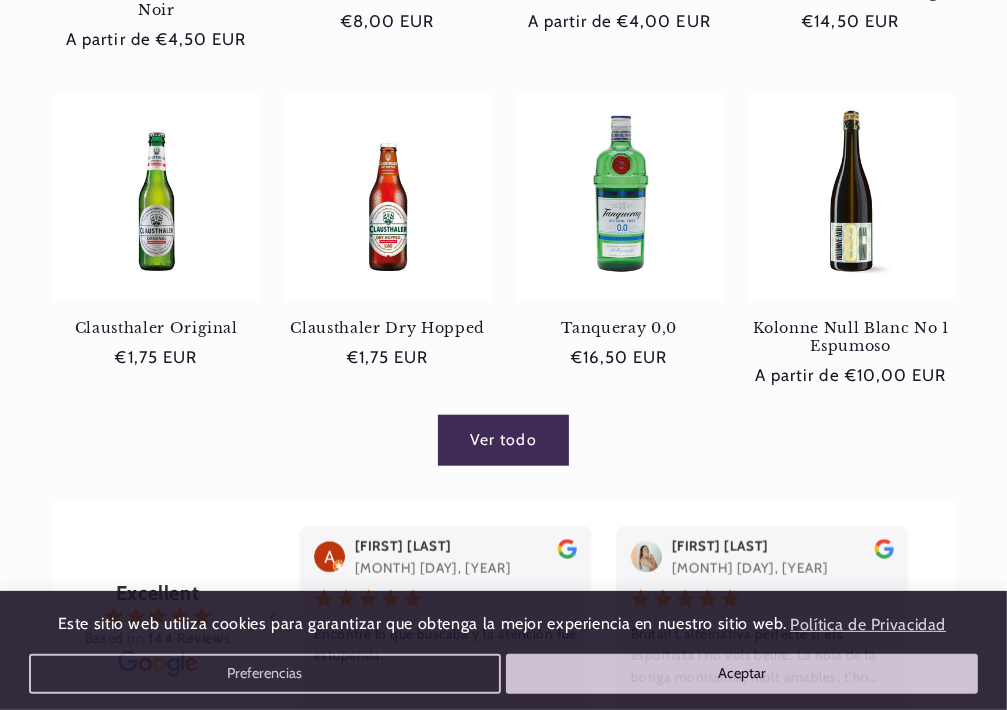 click on "Ver todo" at bounding box center [503, 440] 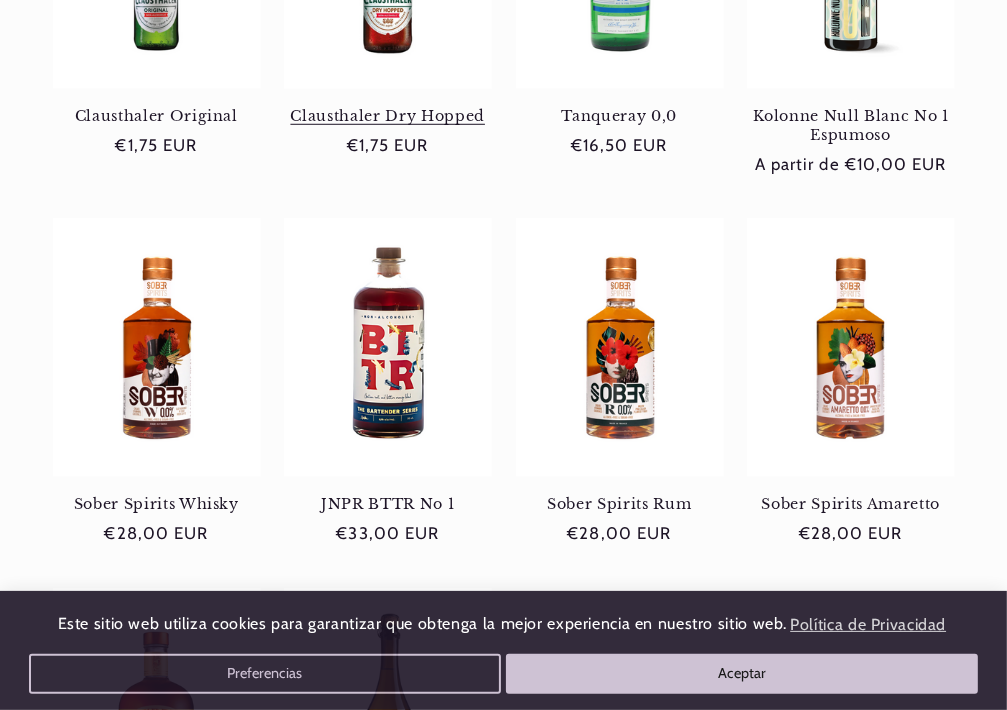 scroll, scrollTop: 1000, scrollLeft: 0, axis: vertical 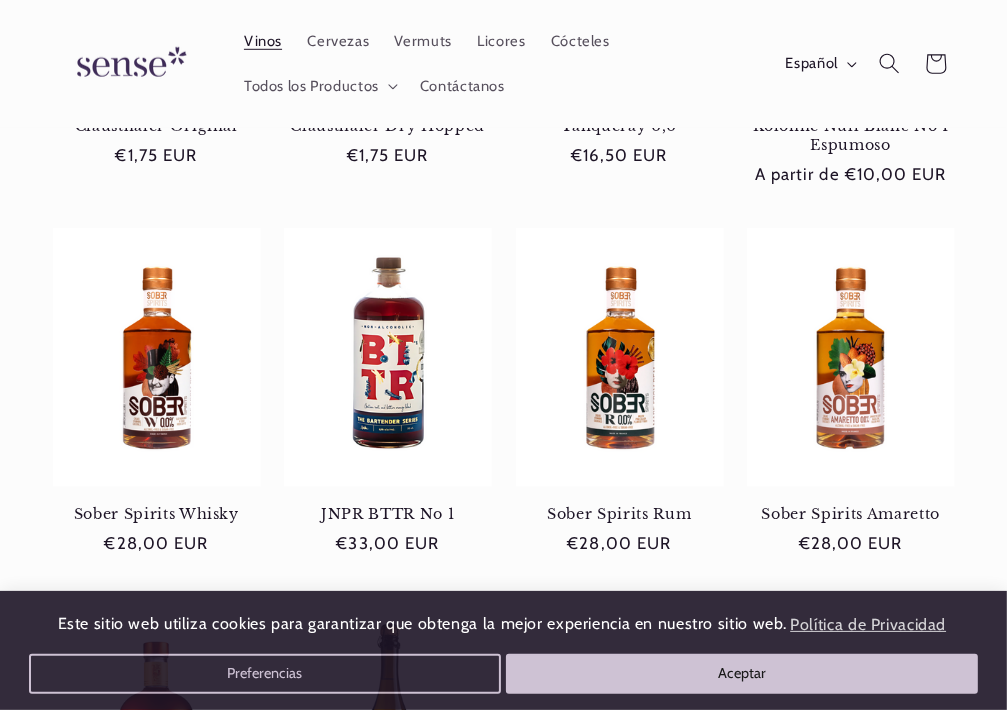 click on "Vinos" at bounding box center (263, 42) 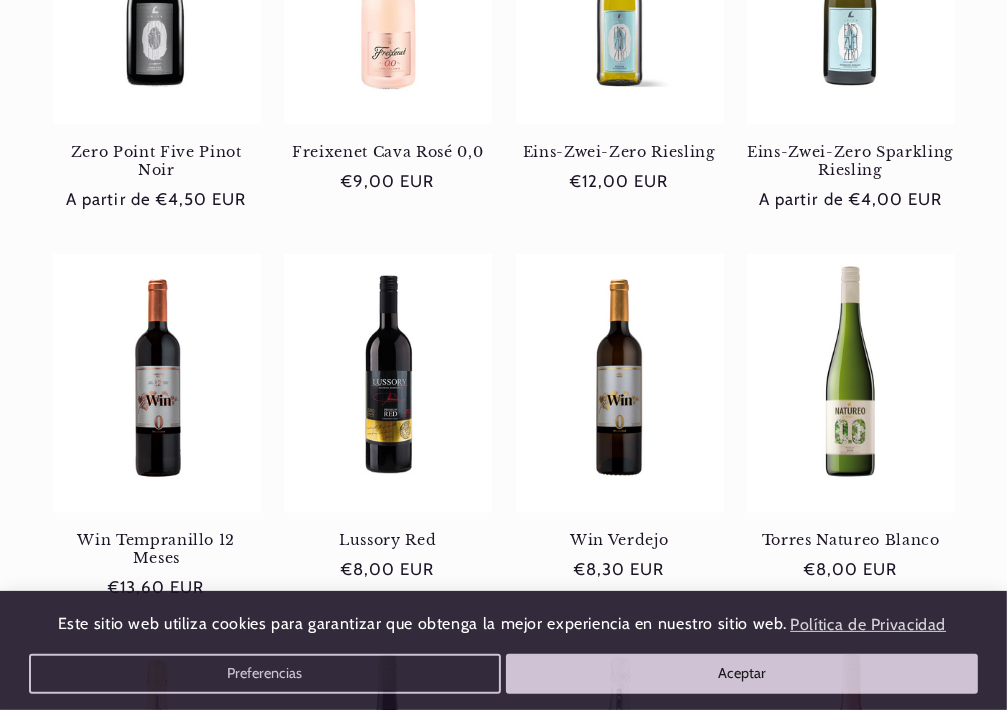 scroll, scrollTop: 600, scrollLeft: 0, axis: vertical 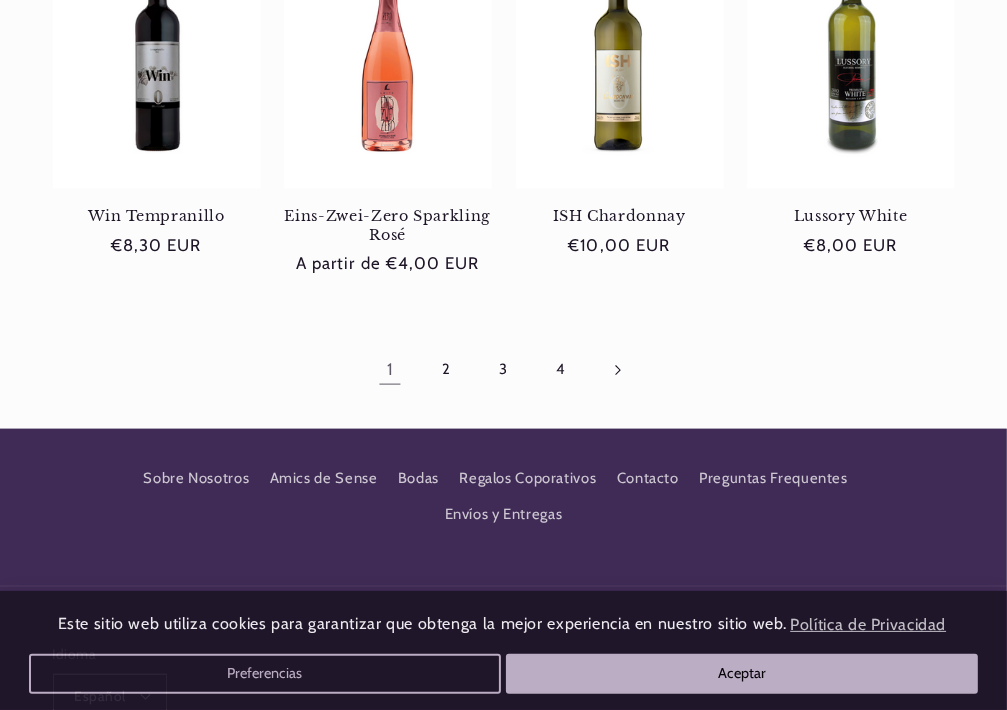 click 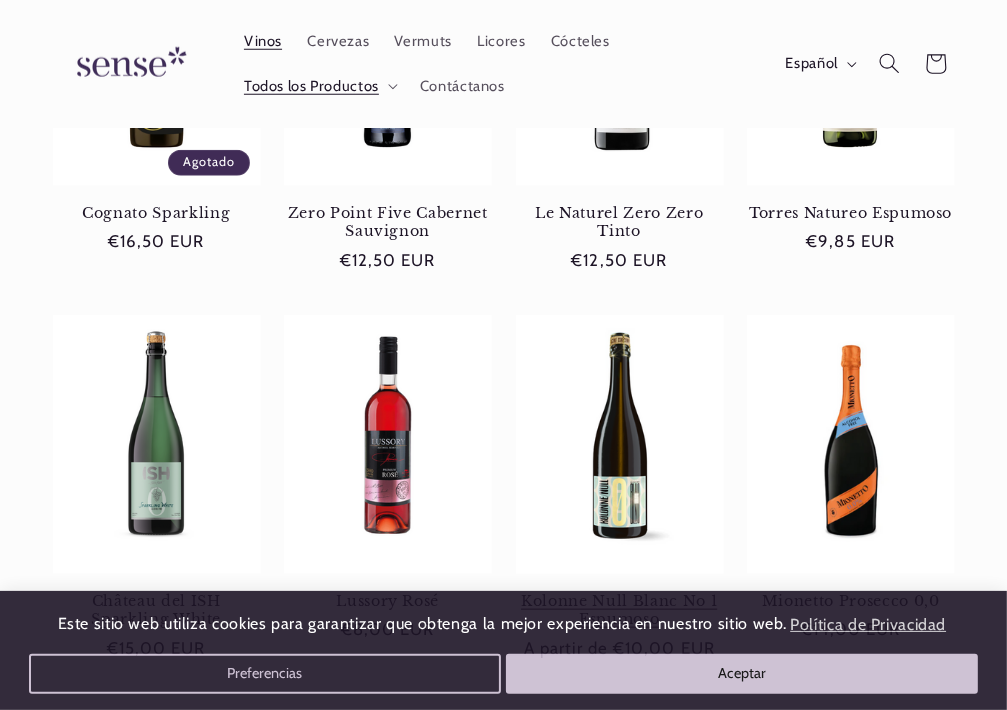 scroll, scrollTop: 1200, scrollLeft: 0, axis: vertical 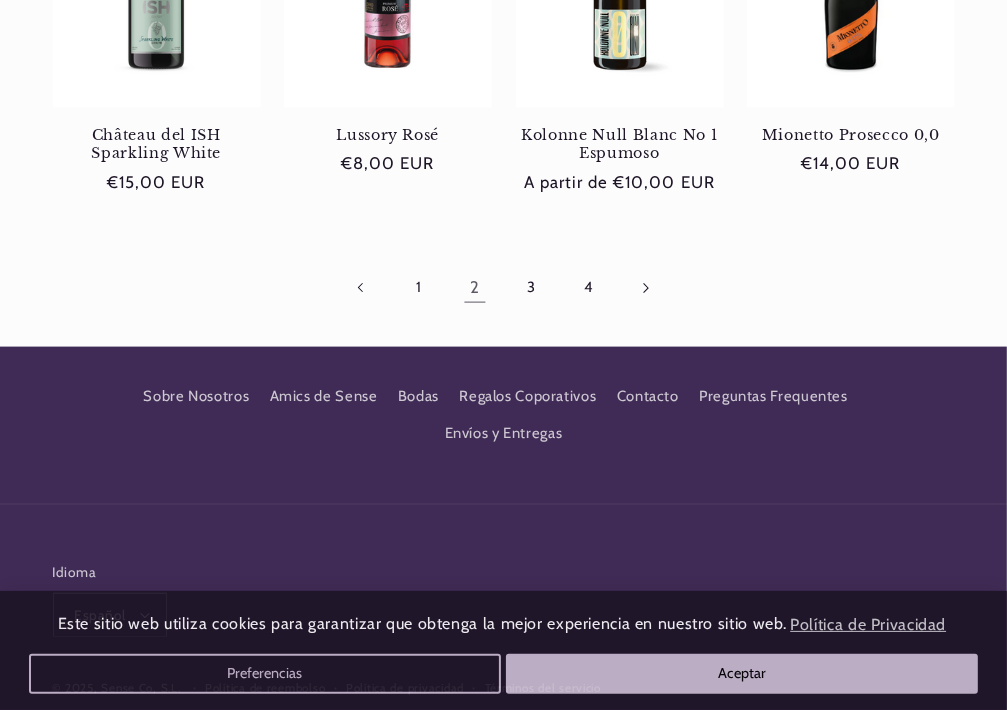 click 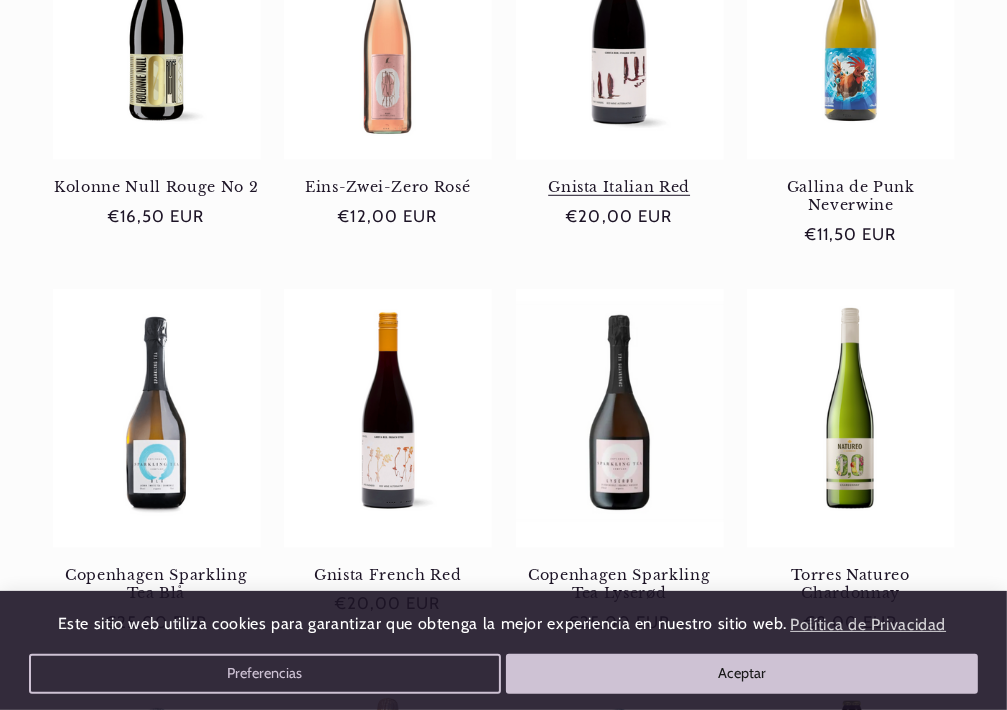 scroll, scrollTop: 900, scrollLeft: 0, axis: vertical 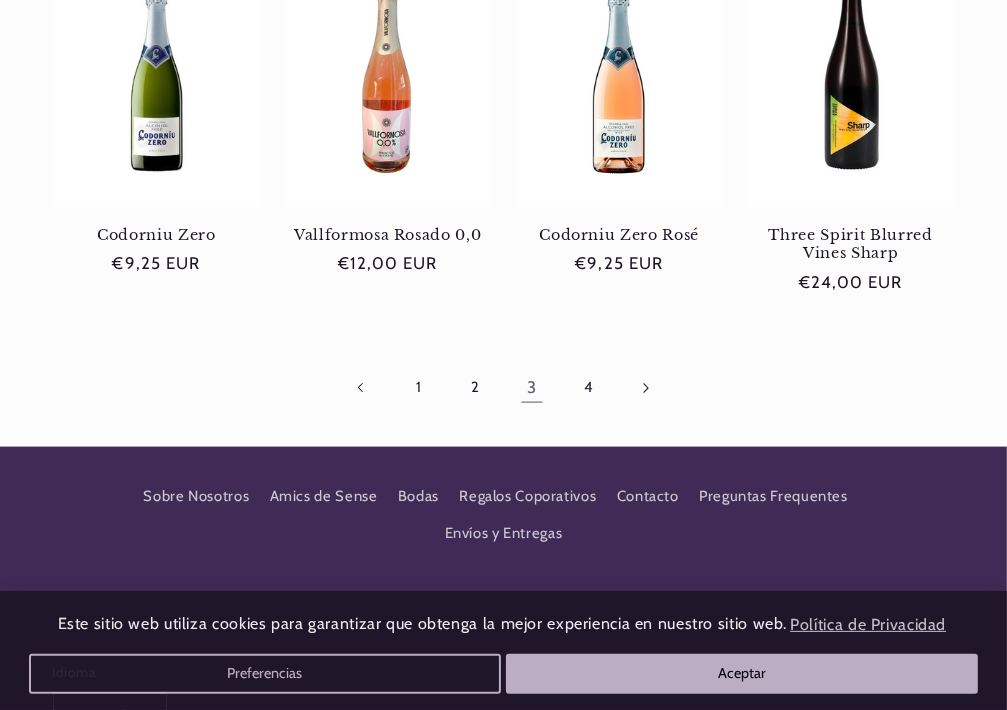 click 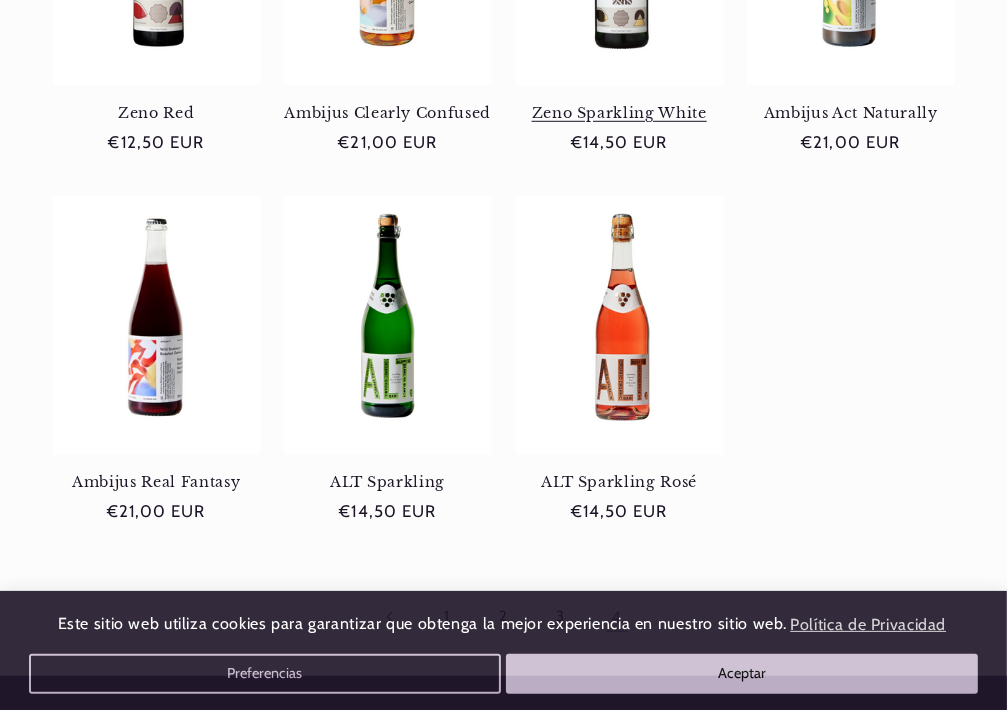 scroll, scrollTop: 1000, scrollLeft: 0, axis: vertical 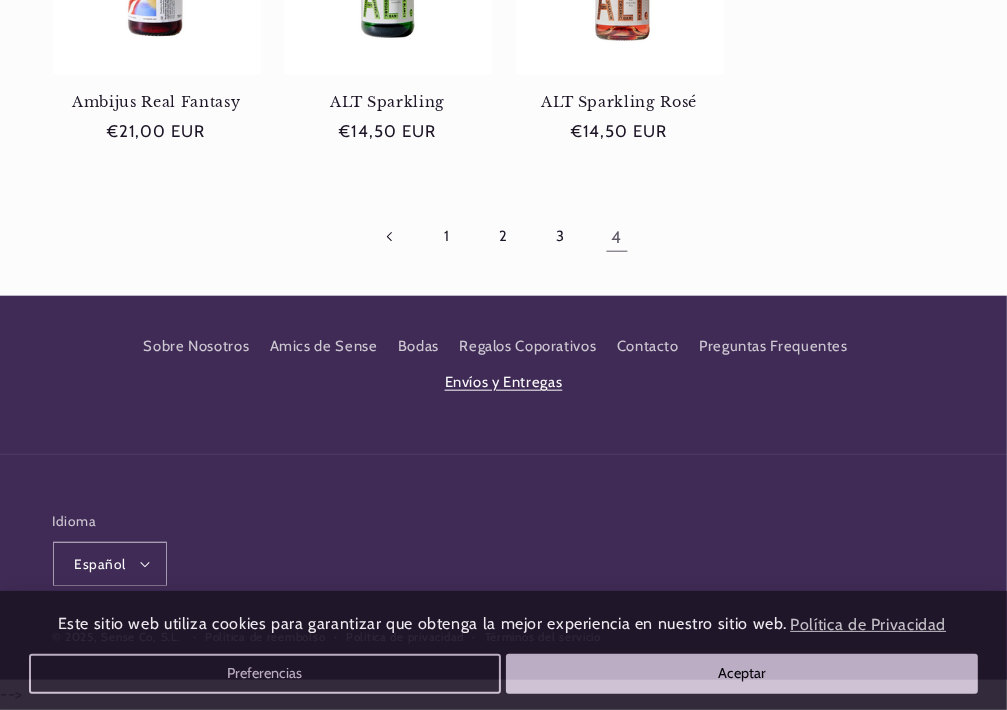 click on "Envíos y Entregas" at bounding box center [504, 383] 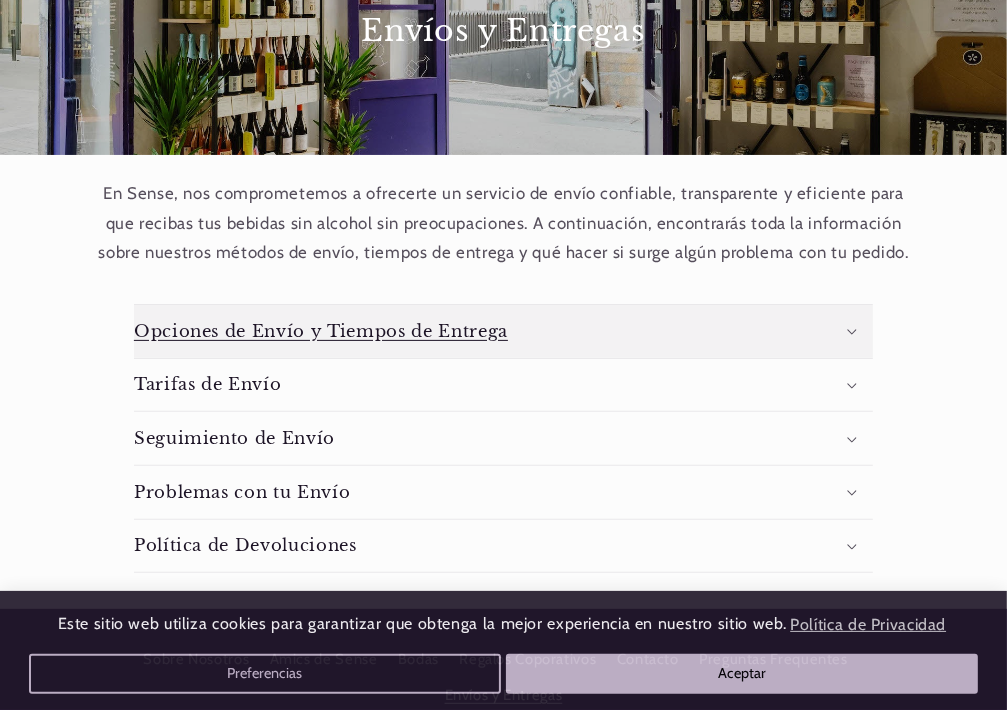 scroll, scrollTop: 300, scrollLeft: 0, axis: vertical 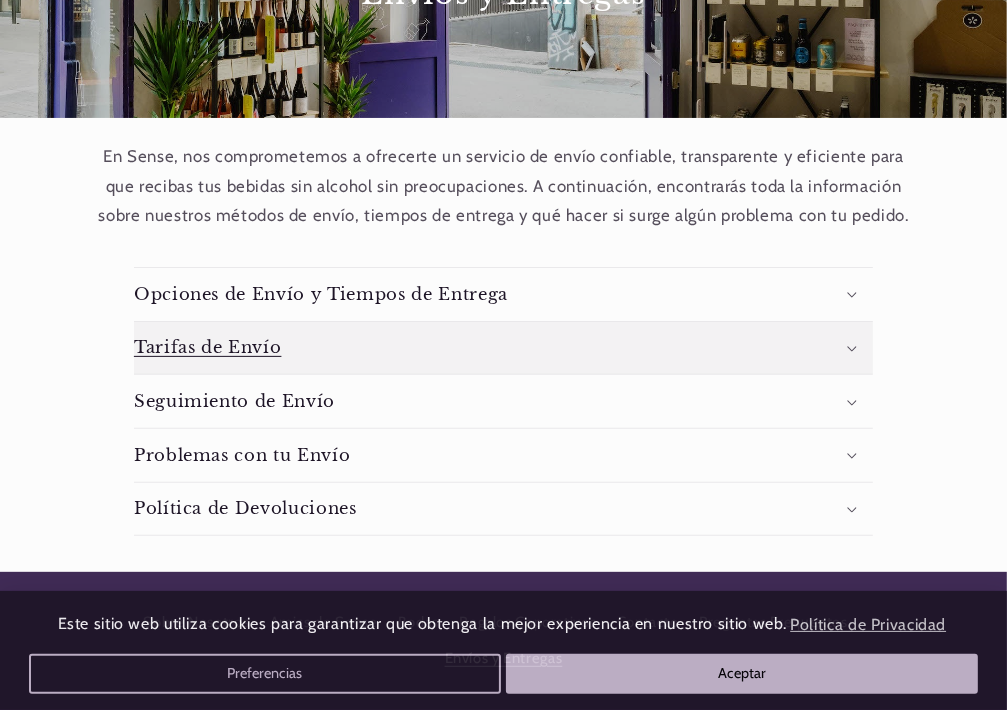 click on "Tarifas de Envío" at bounding box center (208, 347) 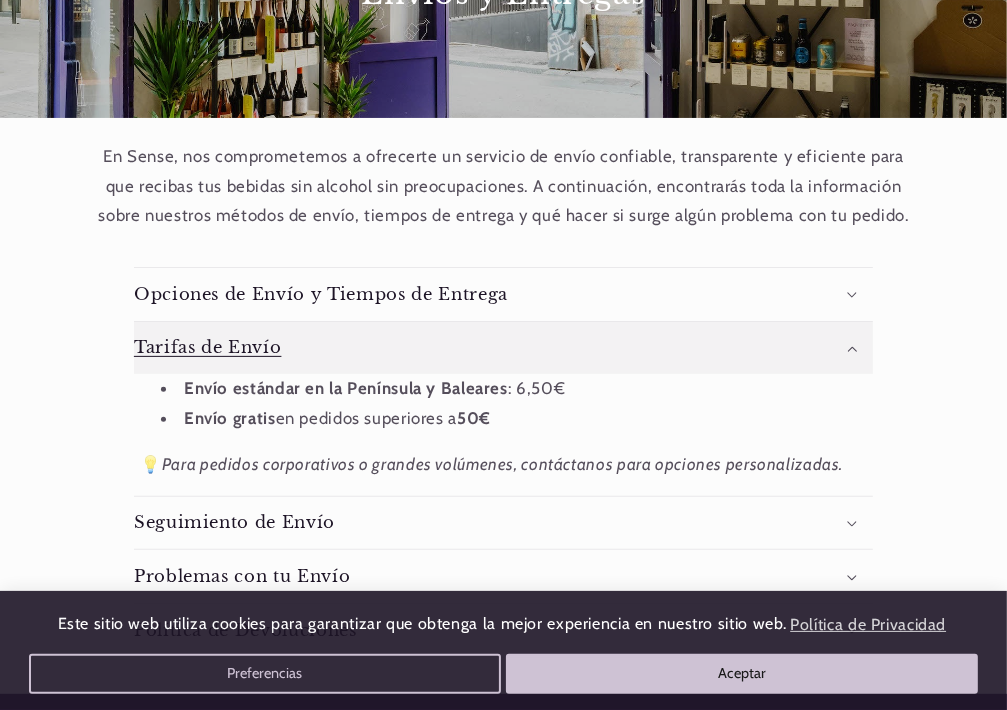 scroll, scrollTop: 0, scrollLeft: 869, axis: horizontal 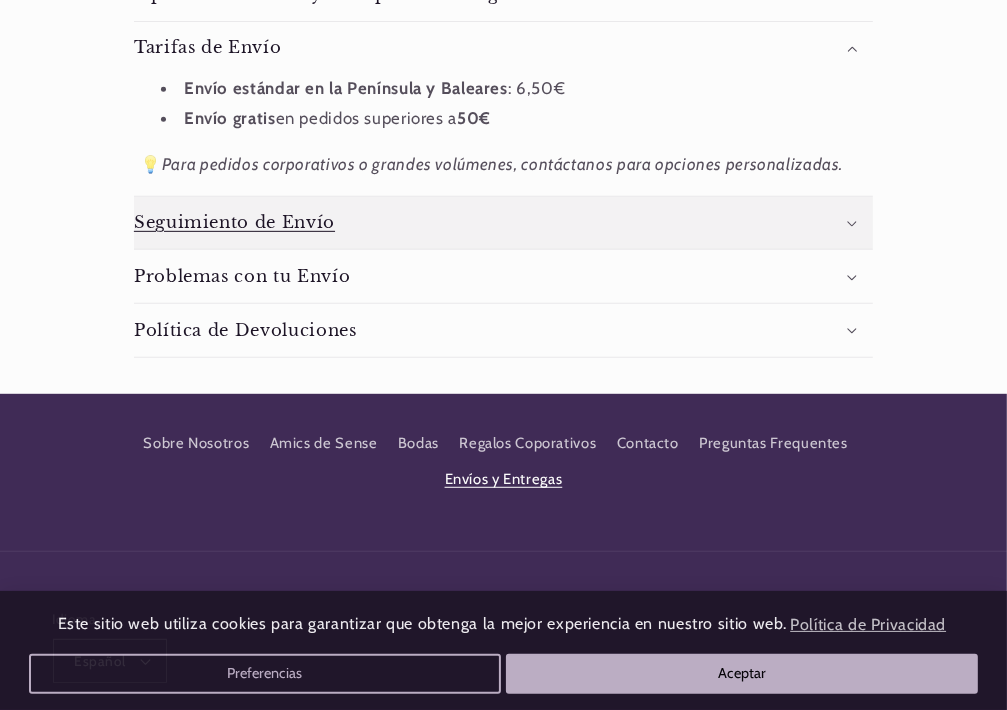 click on "Seguimiento de Envío" at bounding box center [234, 222] 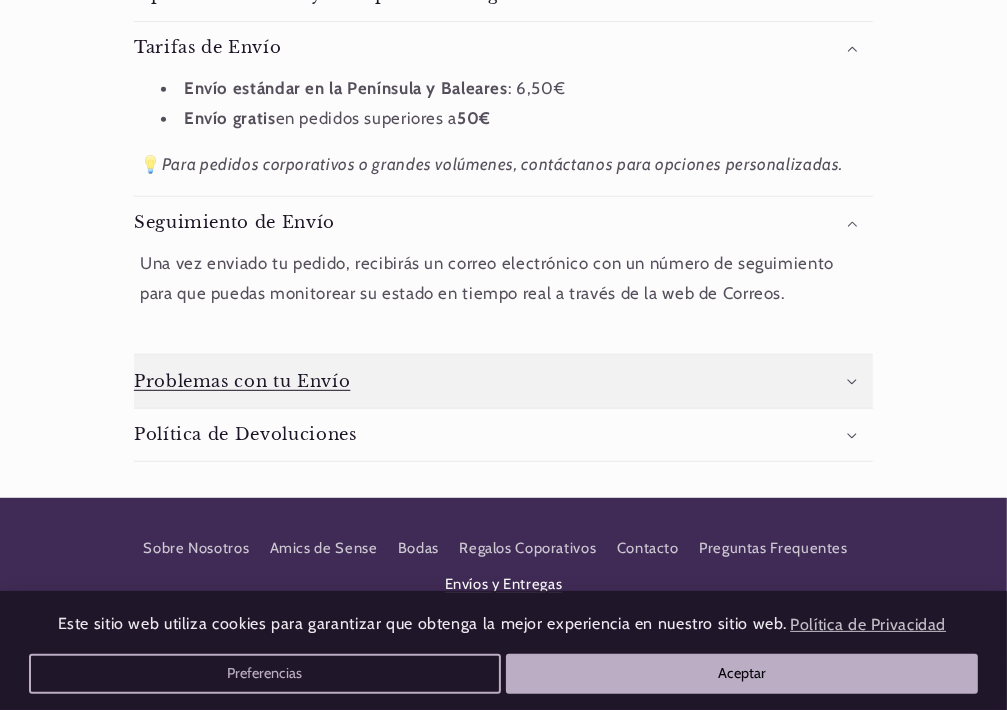 click on "Problemas con tu Envío" at bounding box center (242, 381) 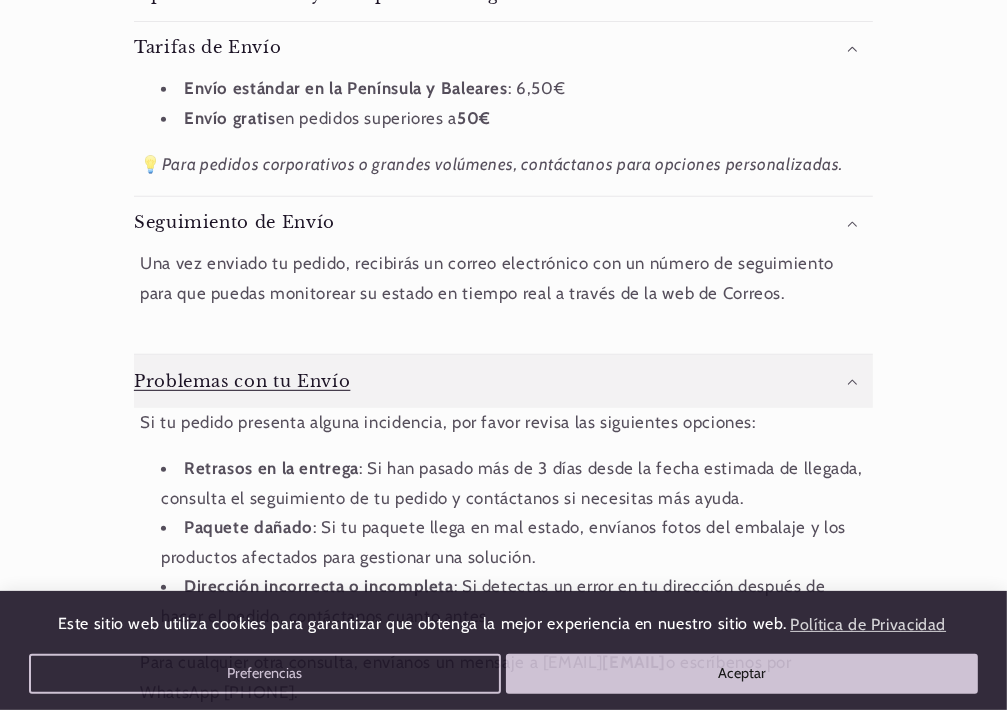 scroll, scrollTop: 0, scrollLeft: 869, axis: horizontal 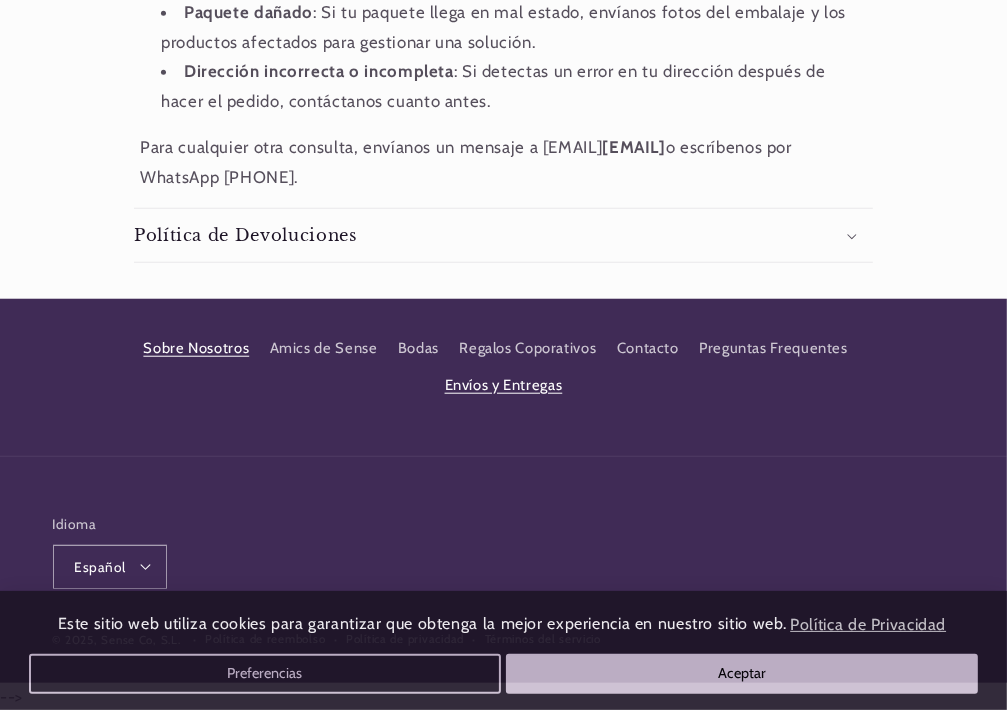 click on "Sobre Nosotros" at bounding box center [196, 351] 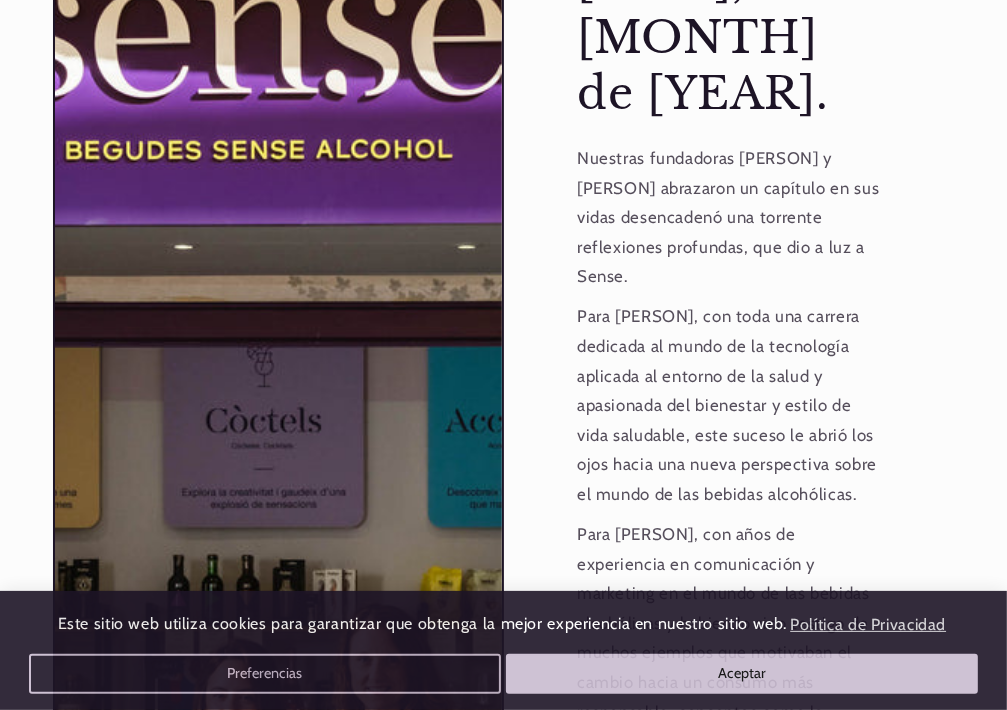 scroll, scrollTop: 1600, scrollLeft: 0, axis: vertical 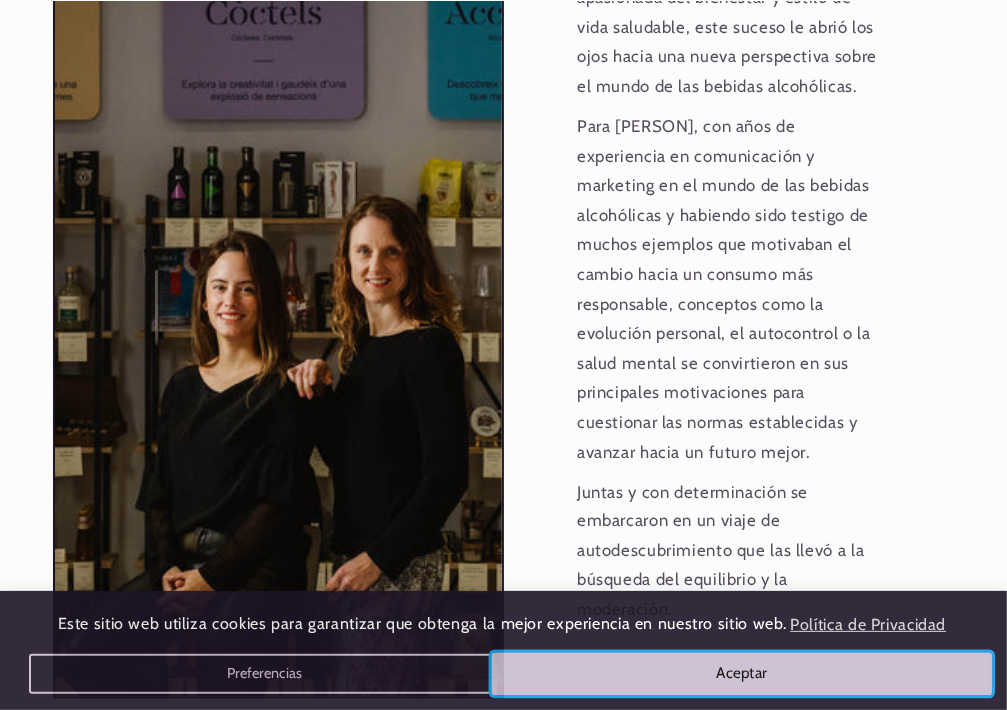 click on "Aceptar" at bounding box center (742, 674) 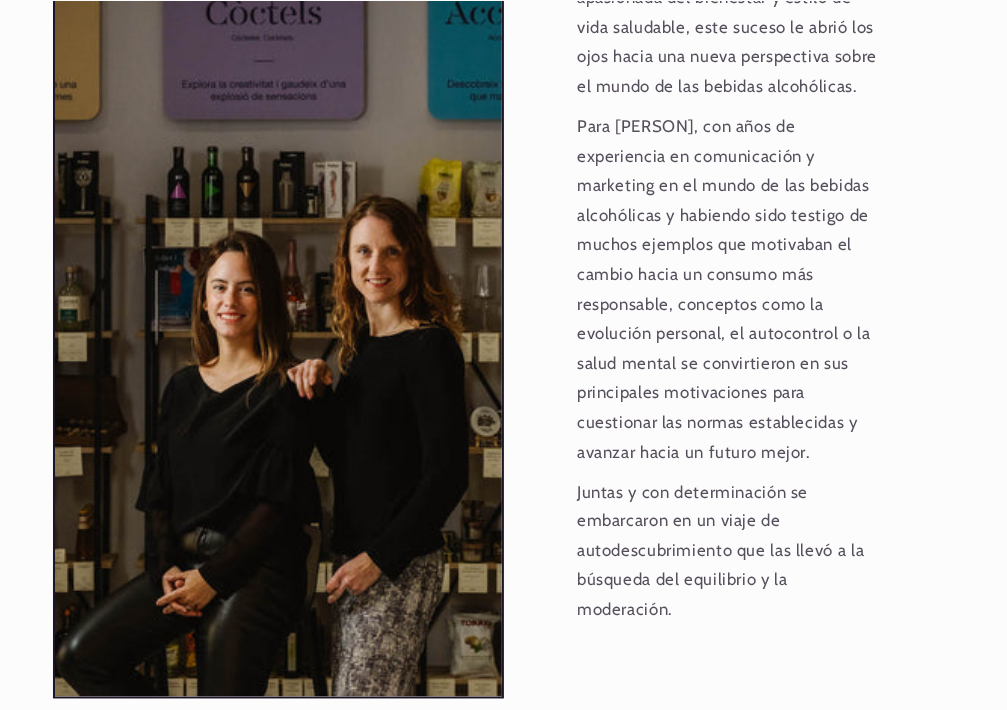 scroll, scrollTop: 0, scrollLeft: 869, axis: horizontal 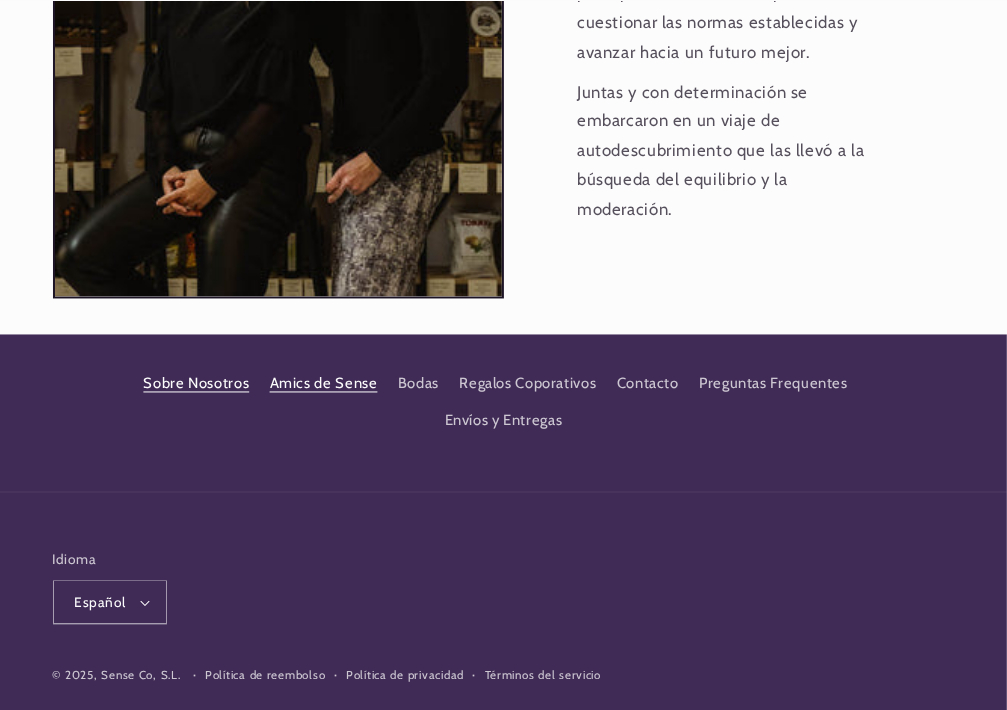 click on "Amics de Sense" at bounding box center (324, 385) 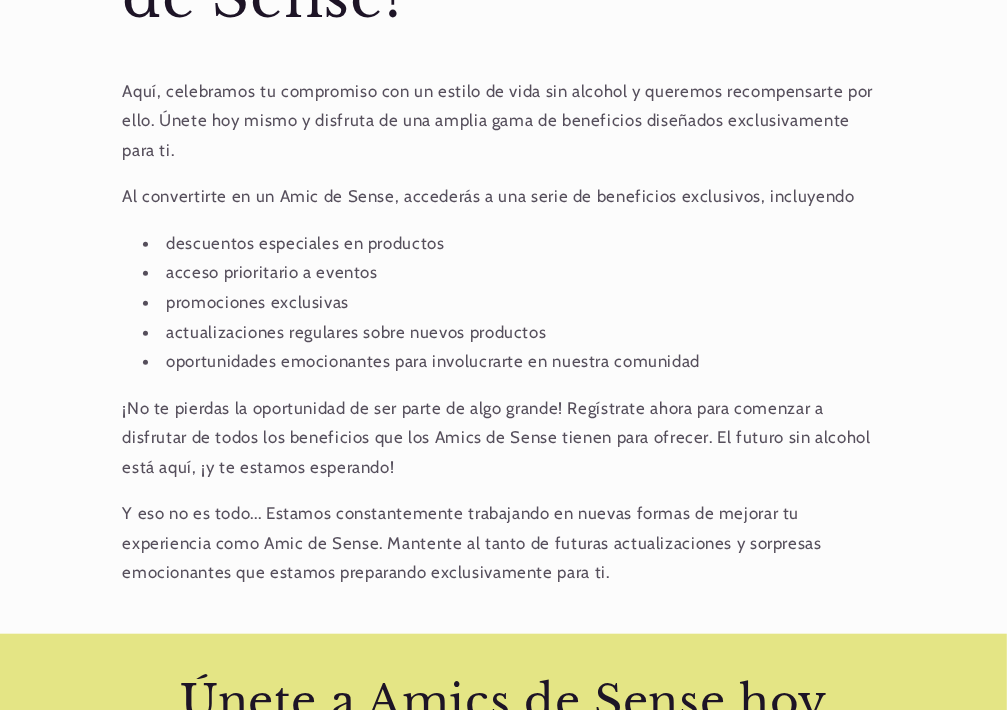 scroll, scrollTop: 1000, scrollLeft: 0, axis: vertical 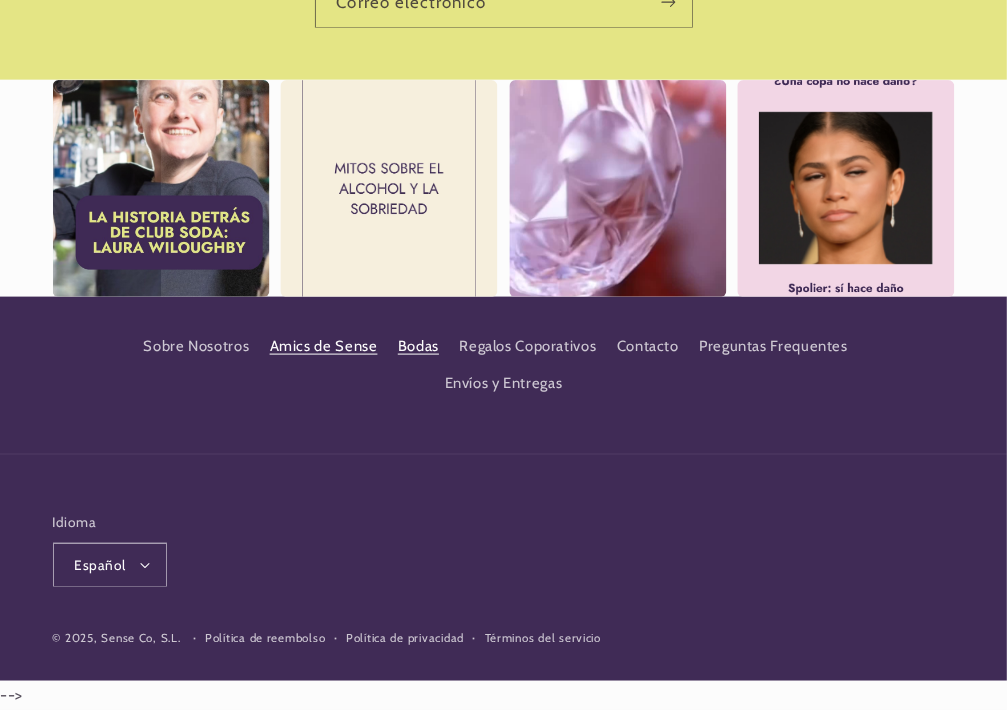 click on "Bodas" at bounding box center (418, 347) 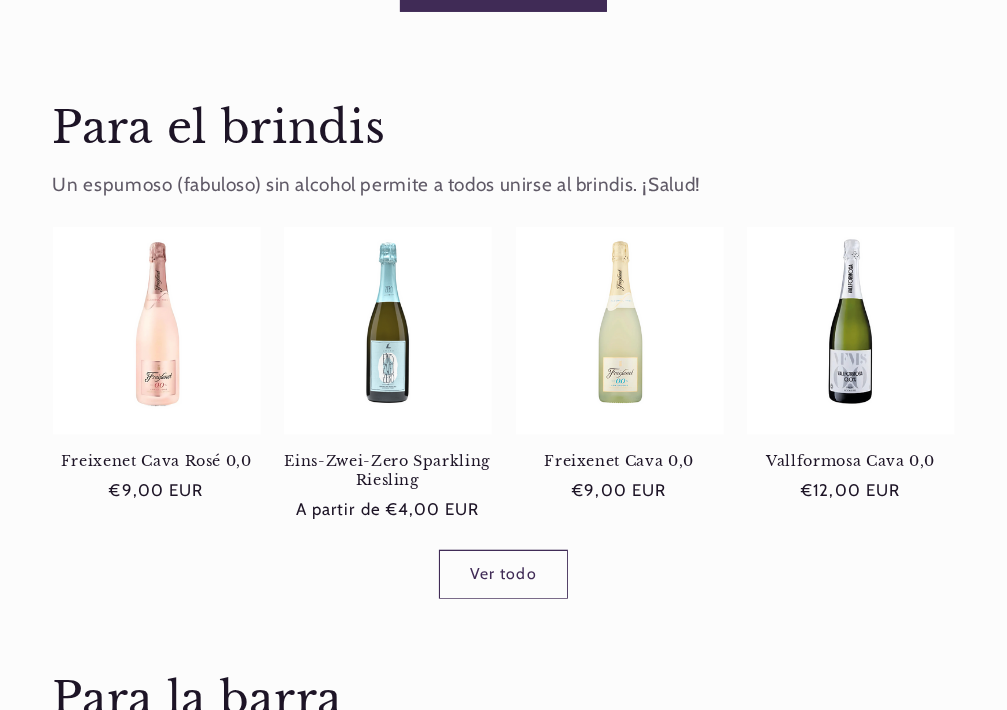 scroll, scrollTop: 1000, scrollLeft: 0, axis: vertical 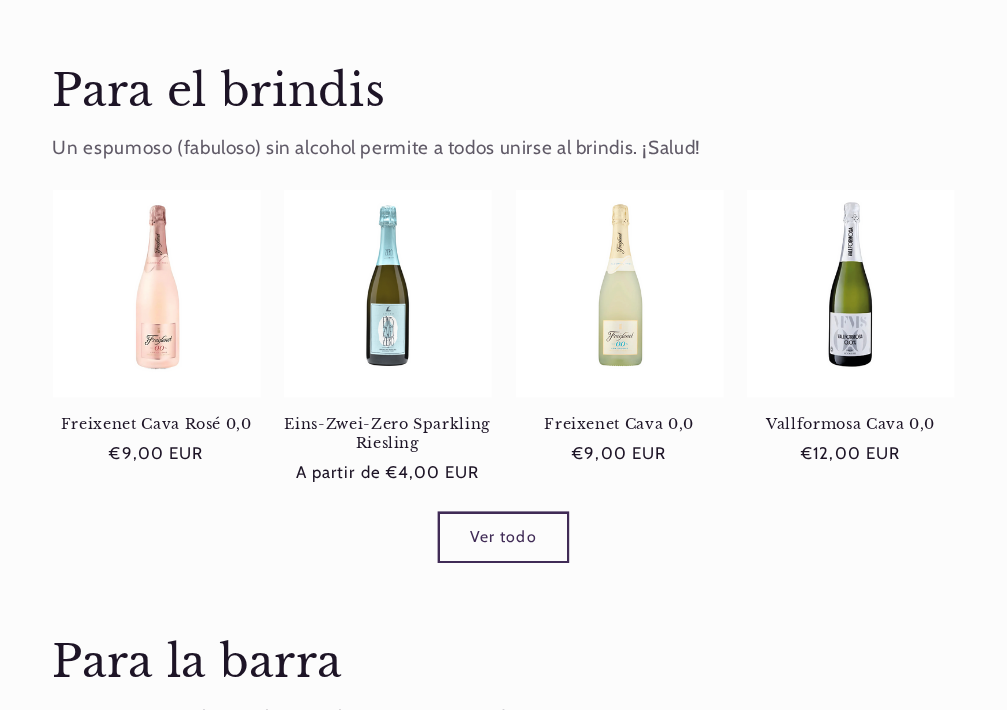 click on "Ver todo" at bounding box center [503, 537] 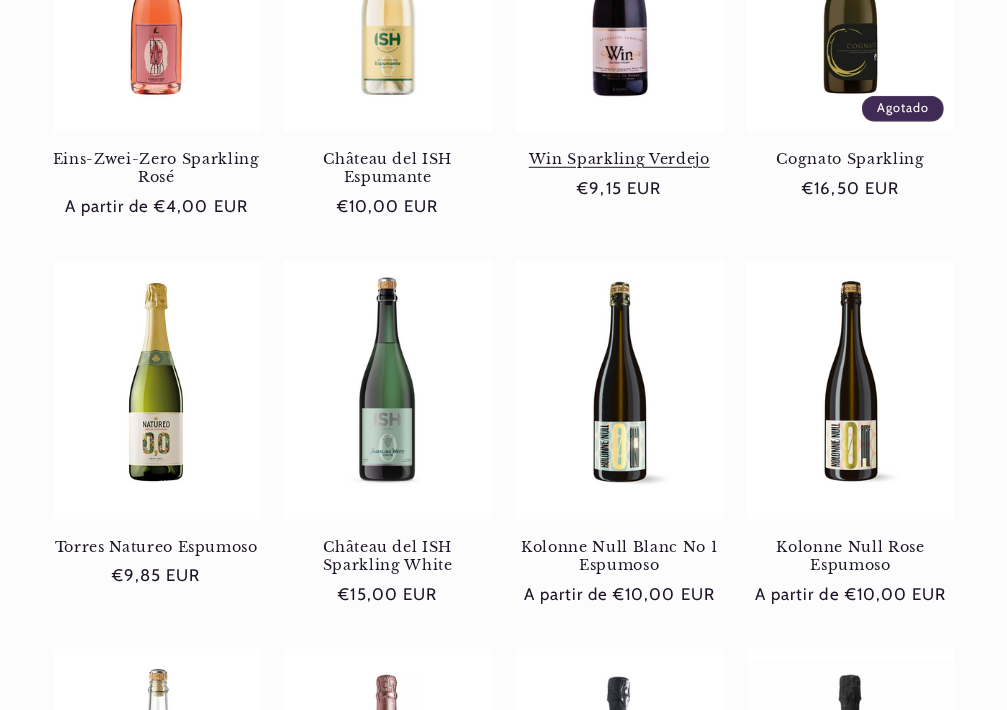 scroll, scrollTop: 968, scrollLeft: 0, axis: vertical 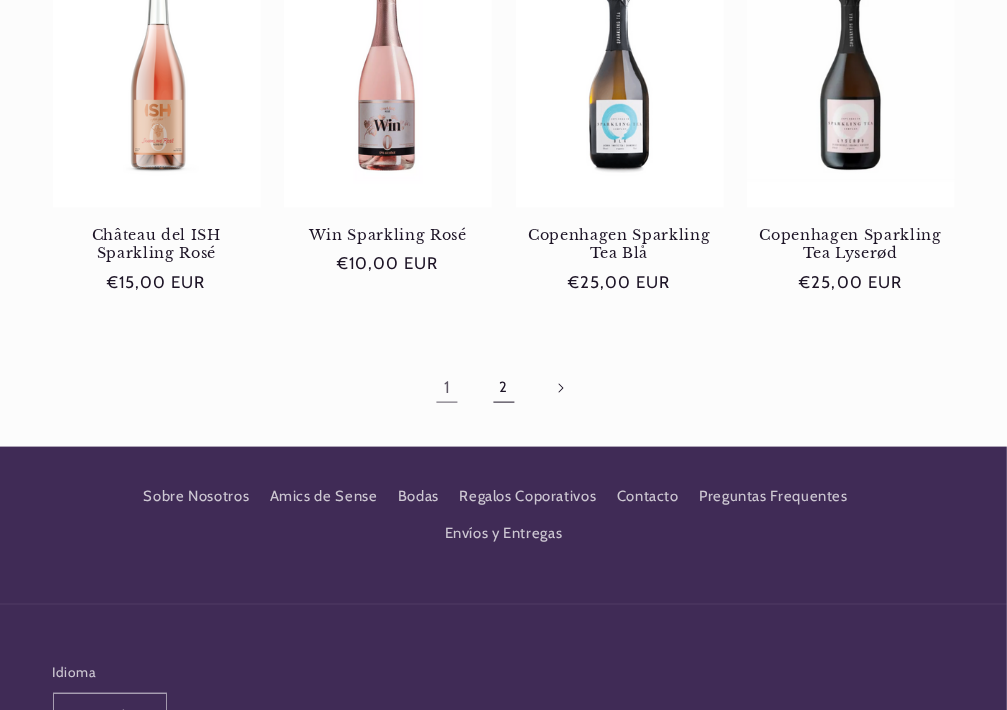 click on "2" at bounding box center (503, 388) 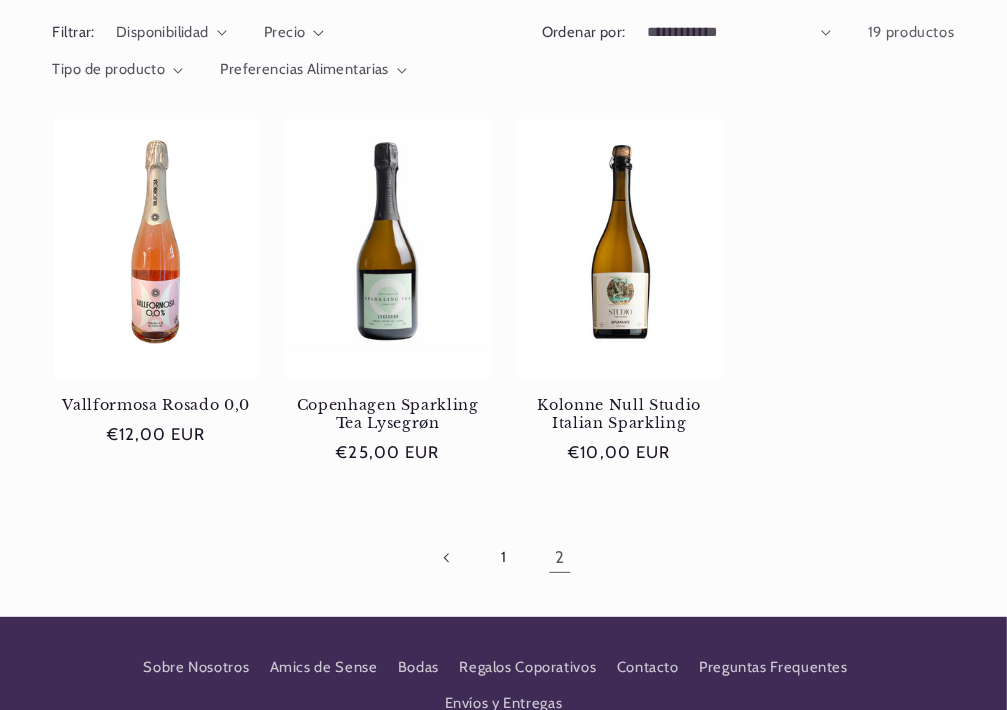 scroll, scrollTop: 300, scrollLeft: 0, axis: vertical 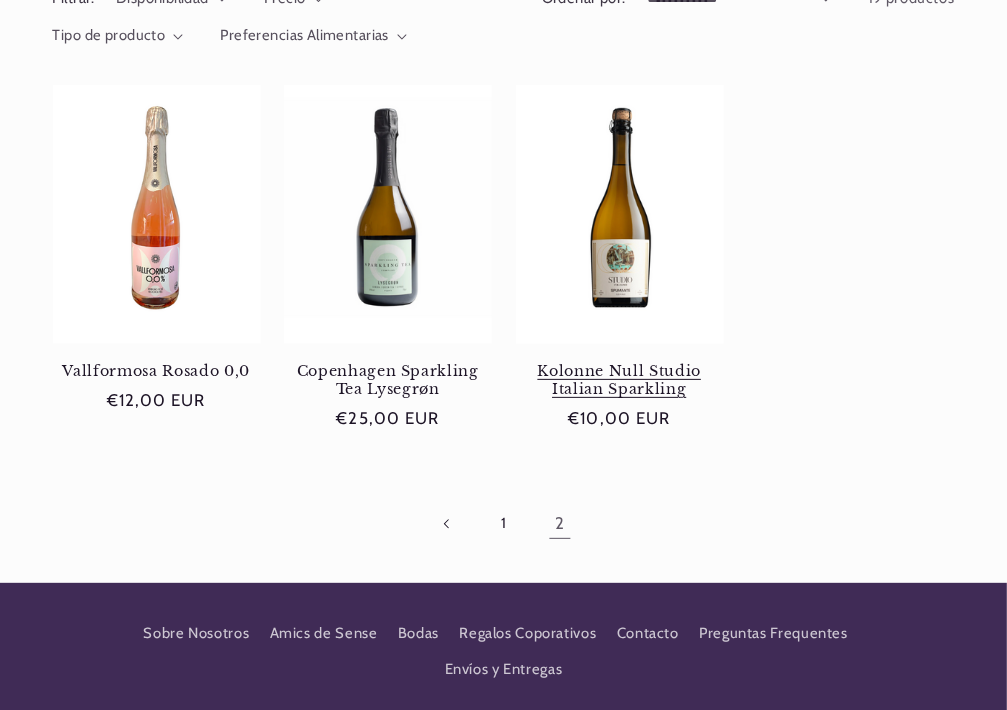 click on "Kolonne Null Studio Italian Sparkling" at bounding box center [620, 380] 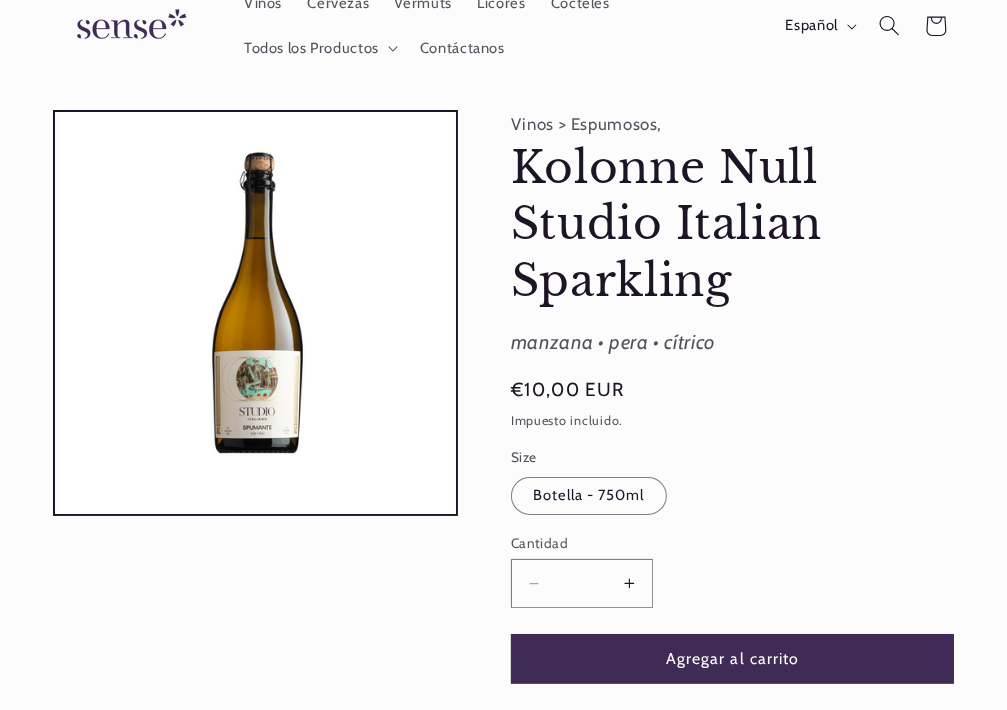 scroll, scrollTop: 300, scrollLeft: 0, axis: vertical 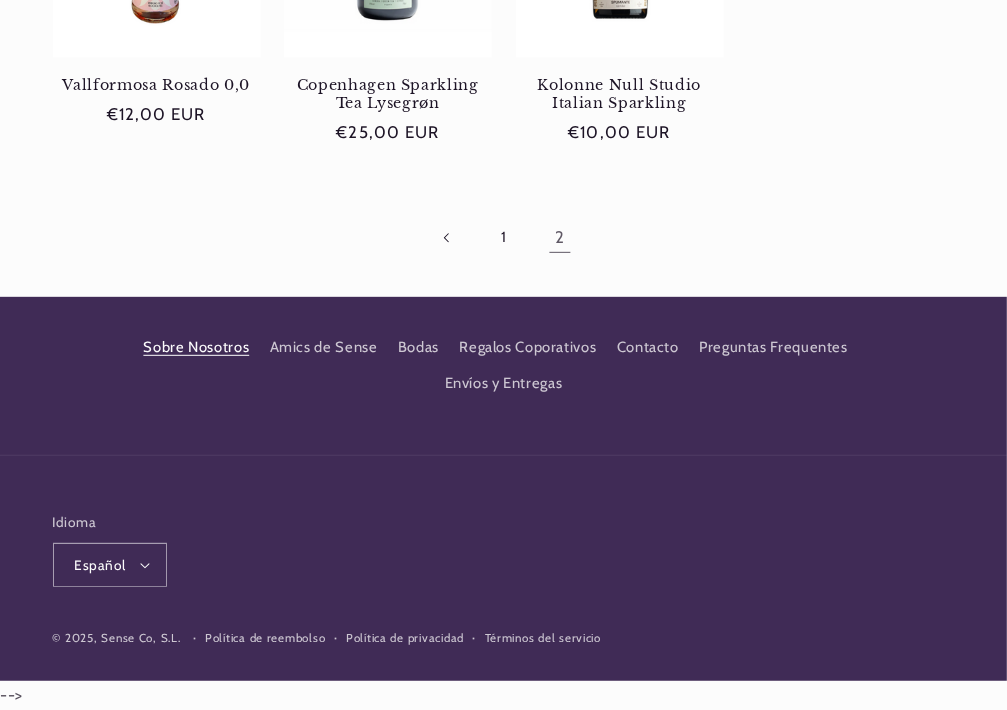 click on "Sobre Nosotros" at bounding box center [196, 350] 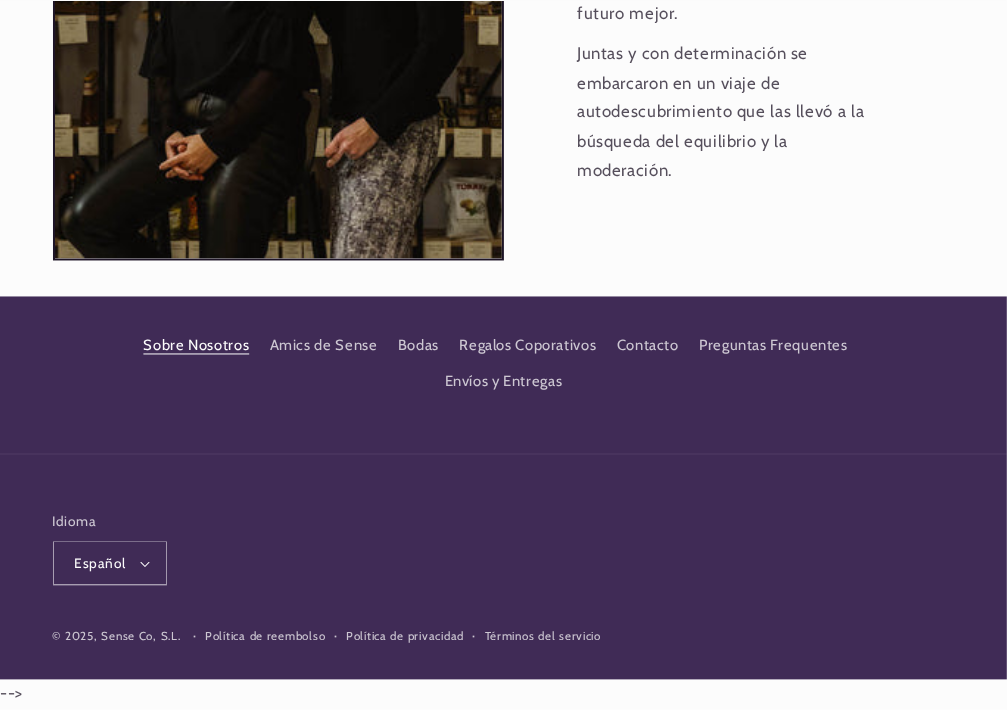 scroll, scrollTop: 2438, scrollLeft: 0, axis: vertical 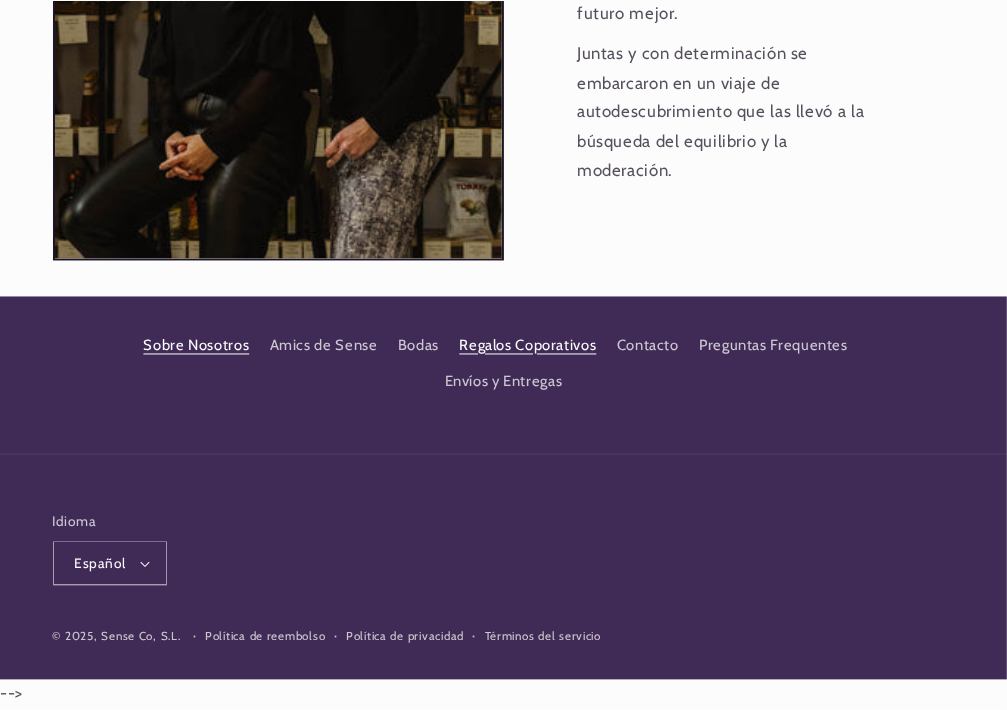 click on "Regalos Coporativos" at bounding box center (527, 347) 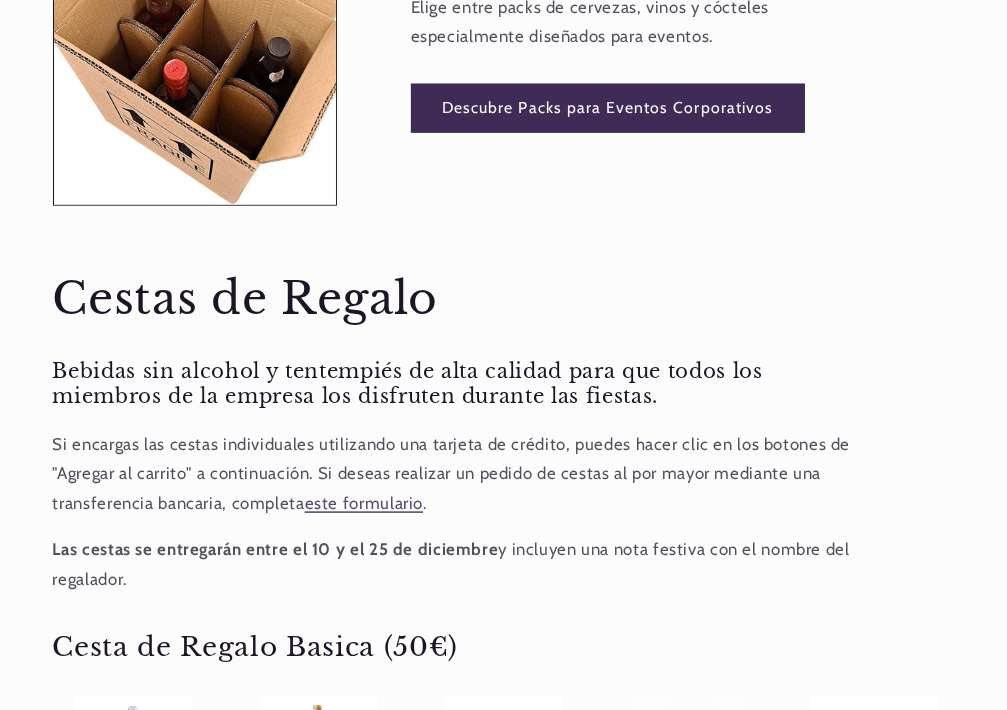 scroll, scrollTop: 1603, scrollLeft: 0, axis: vertical 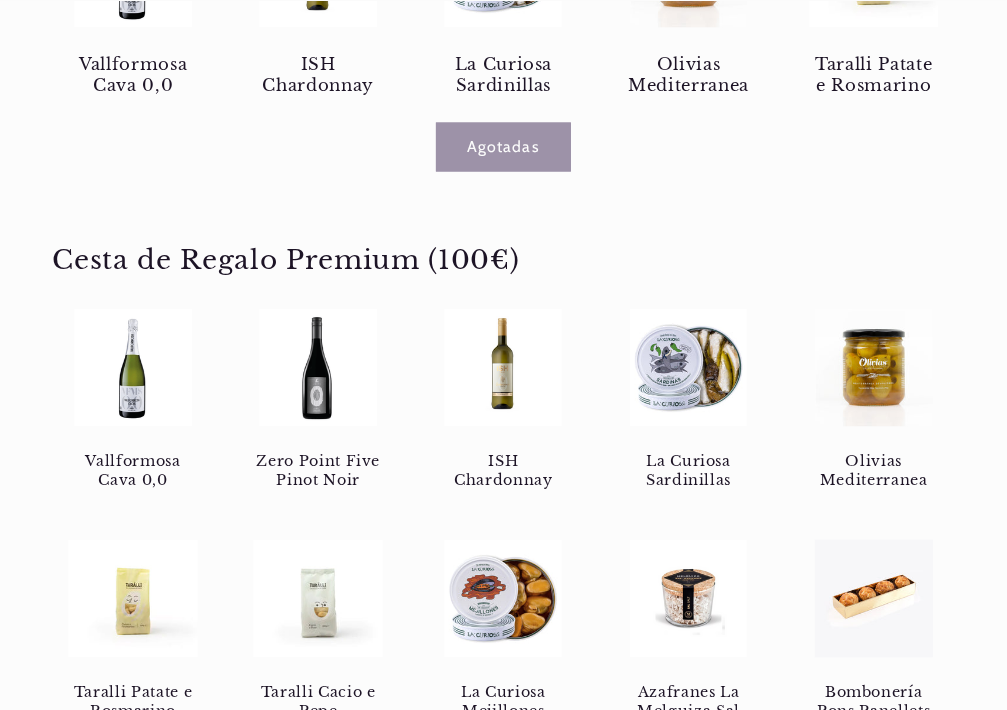 click at bounding box center [133, 368] 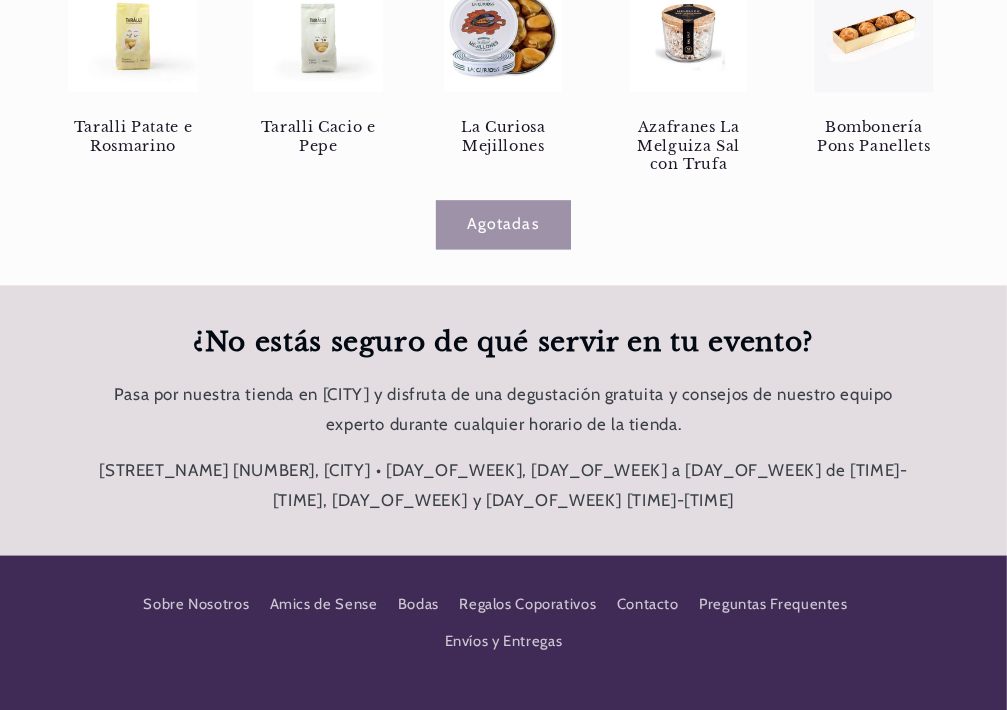 scroll, scrollTop: 3000, scrollLeft: 0, axis: vertical 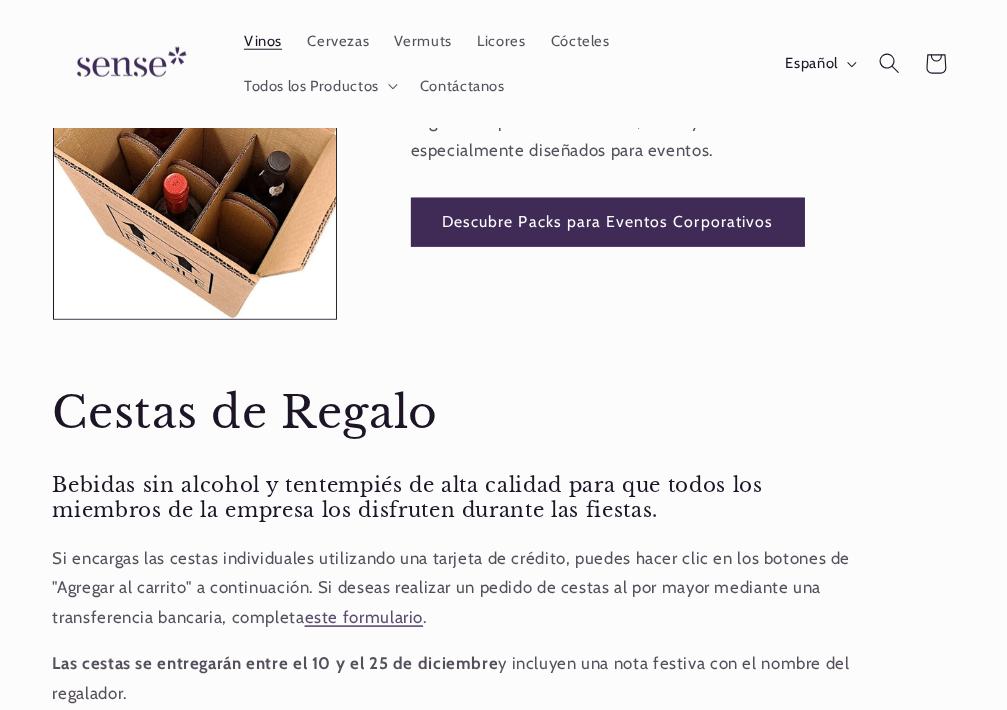 click on "Vinos" at bounding box center [263, 42] 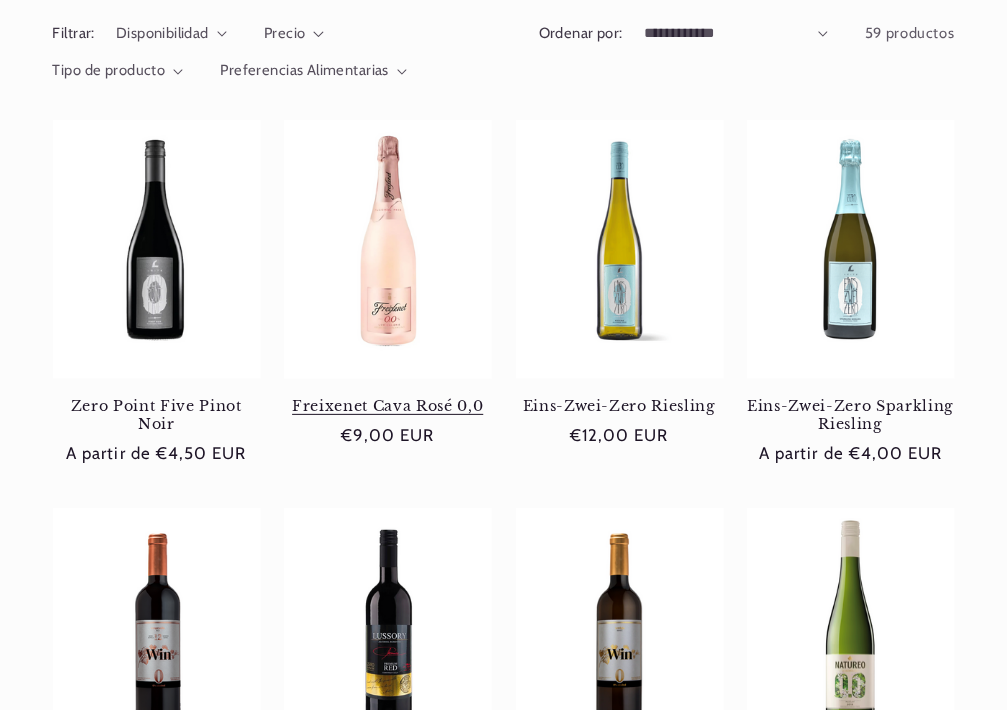 scroll, scrollTop: 300, scrollLeft: 0, axis: vertical 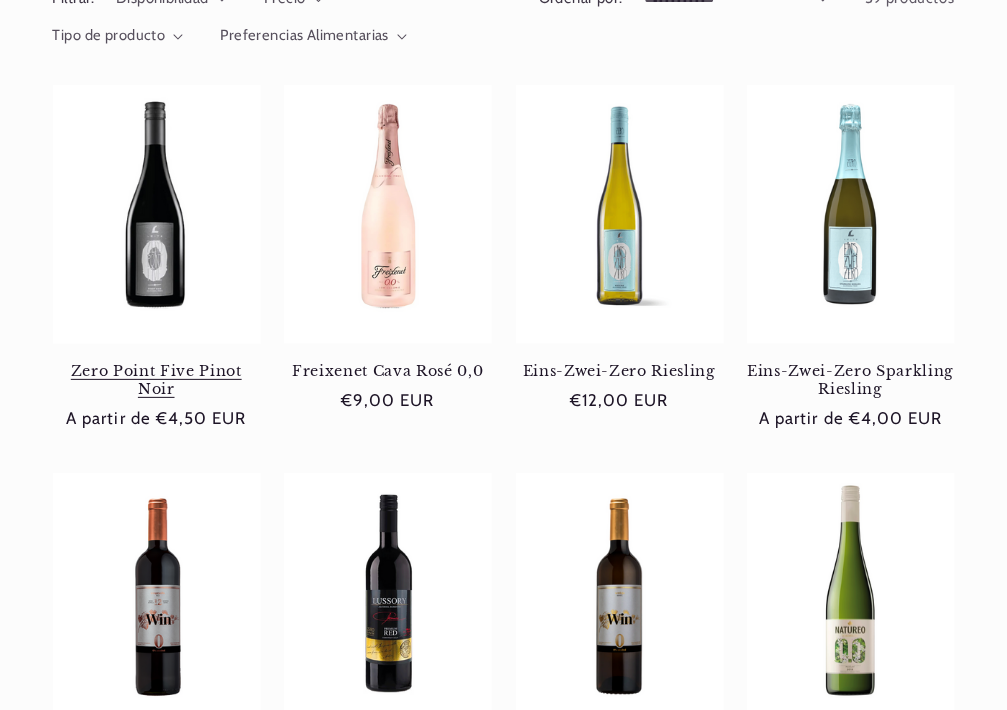 click on "Zero Point Five Pinot Noir" at bounding box center (157, 380) 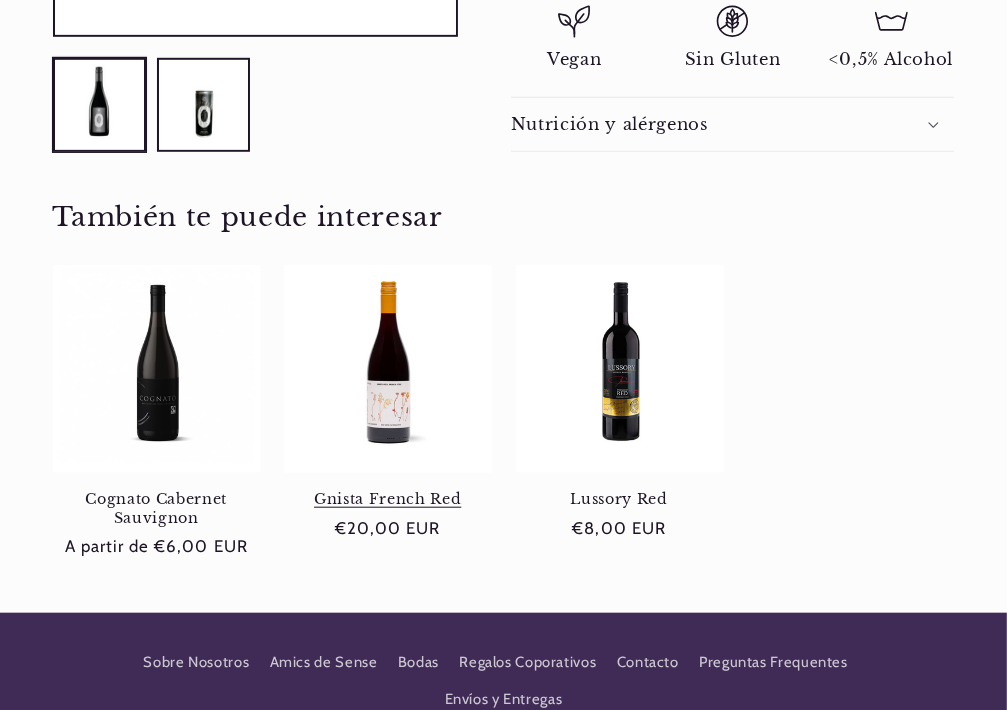 scroll, scrollTop: 1100, scrollLeft: 0, axis: vertical 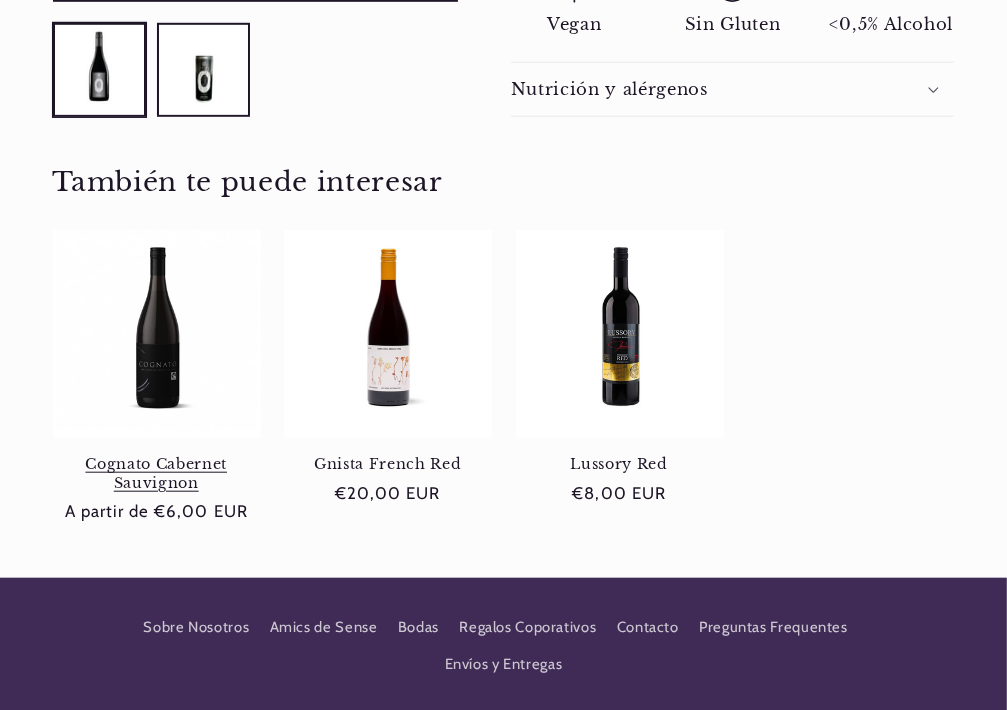 click on "Cognato Cabernet Sauvignon" at bounding box center (157, 473) 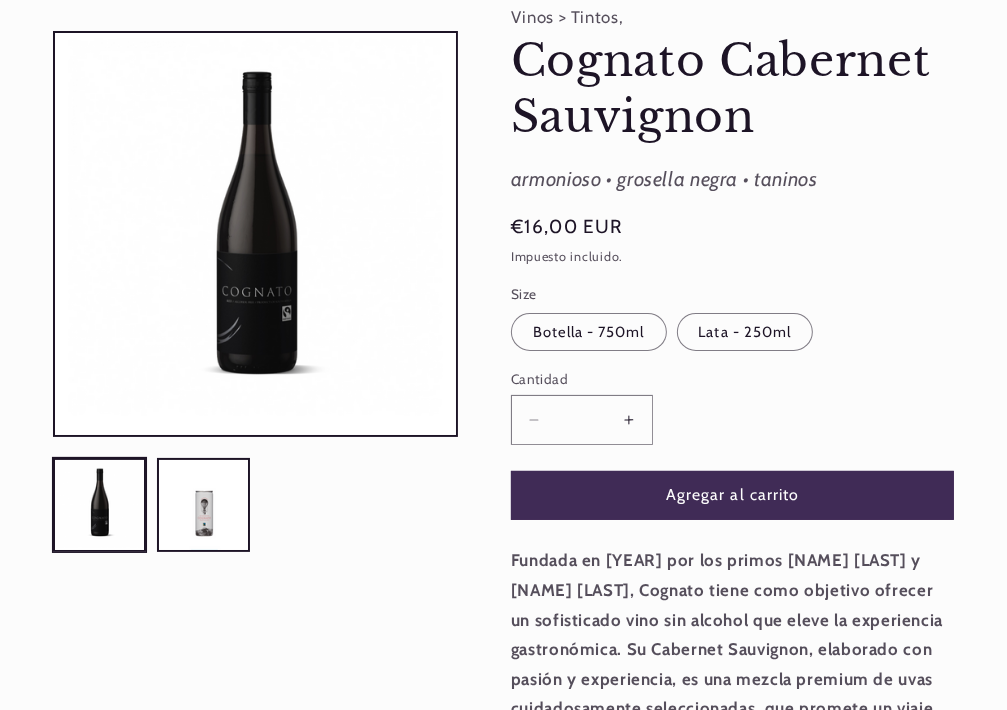 scroll, scrollTop: 200, scrollLeft: 0, axis: vertical 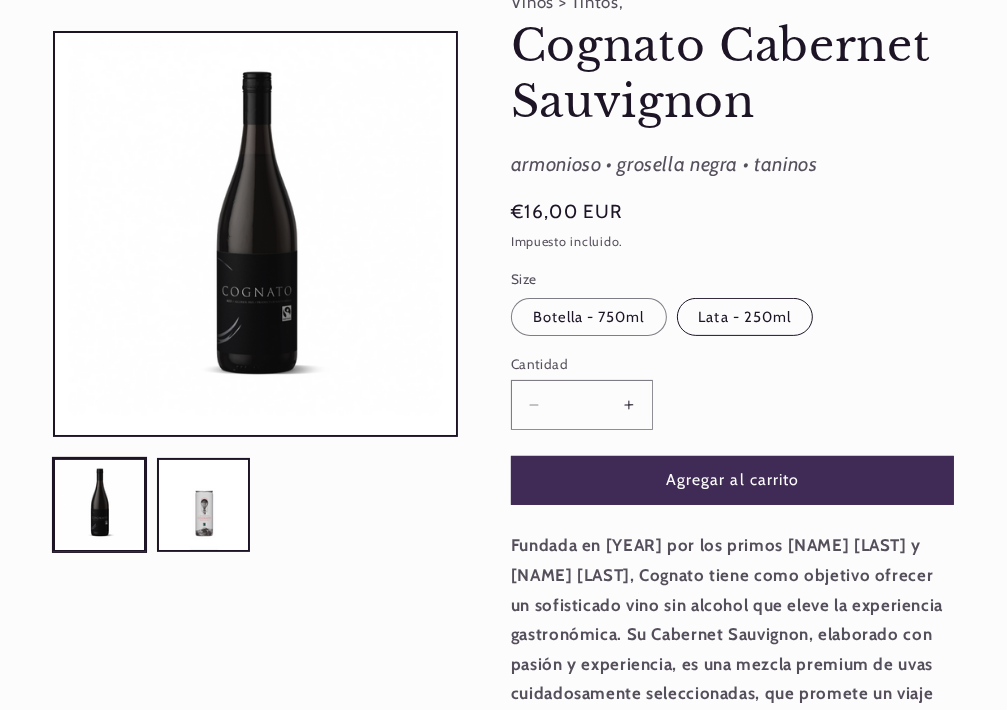 click on "Lata - 250ml Variante agotada o no disponible" at bounding box center (745, 317) 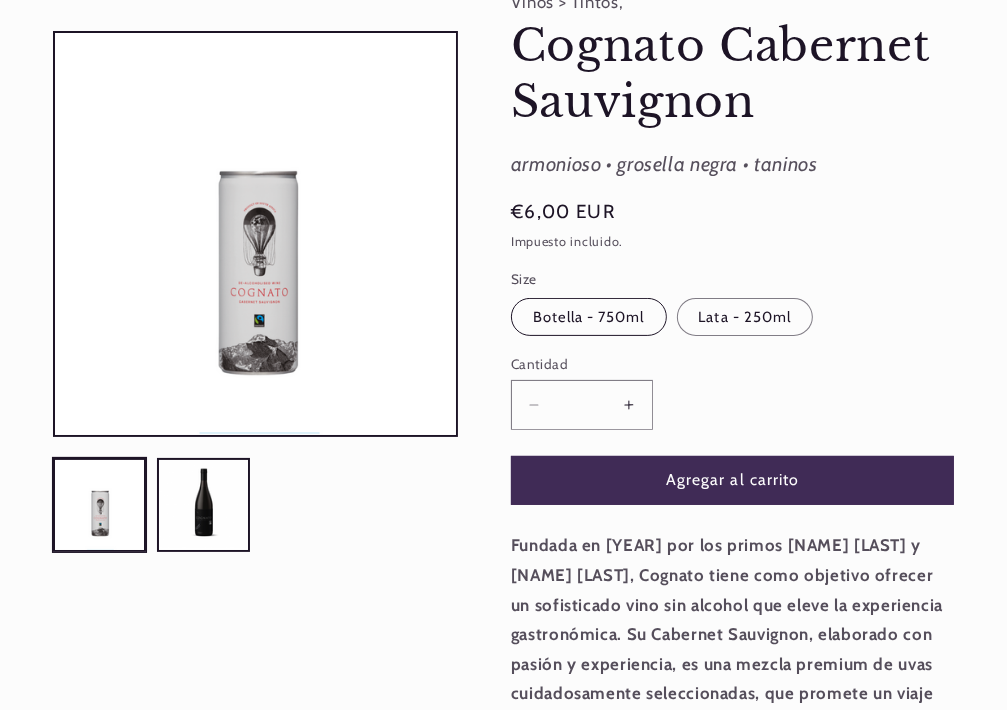 scroll, scrollTop: 0, scrollLeft: 869, axis: horizontal 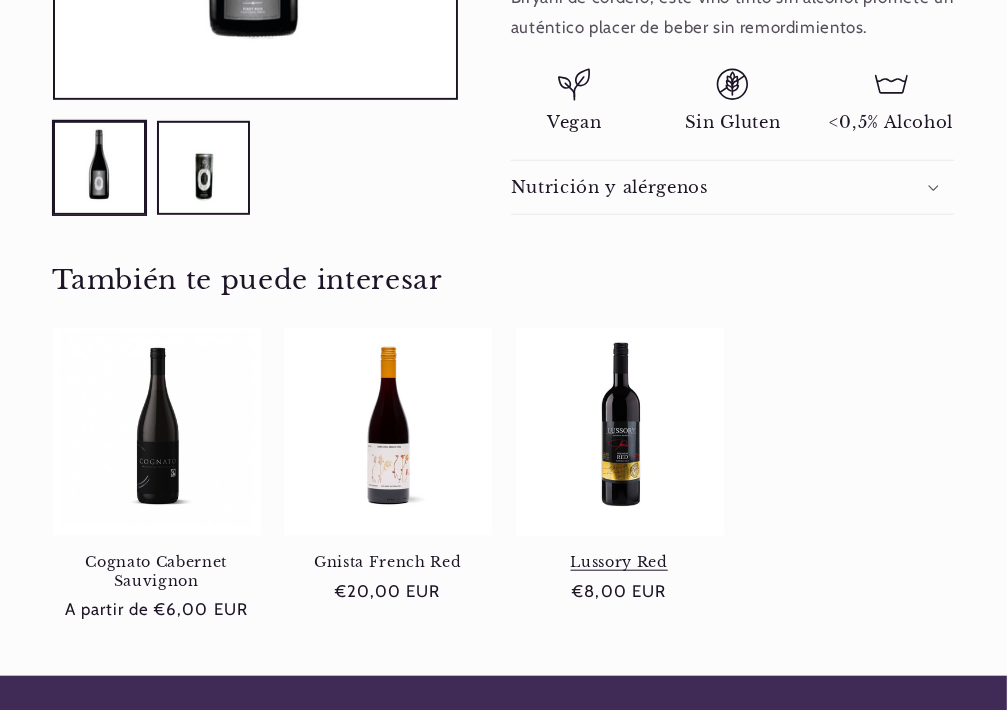 click on "Lussory Red" at bounding box center [620, 562] 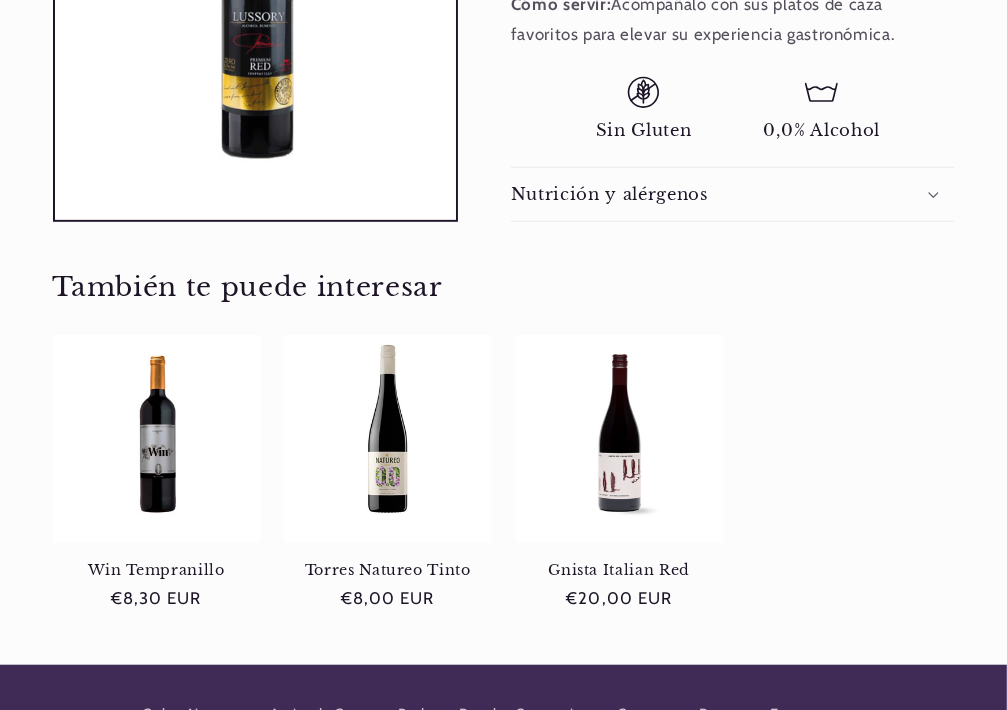 scroll, scrollTop: 900, scrollLeft: 0, axis: vertical 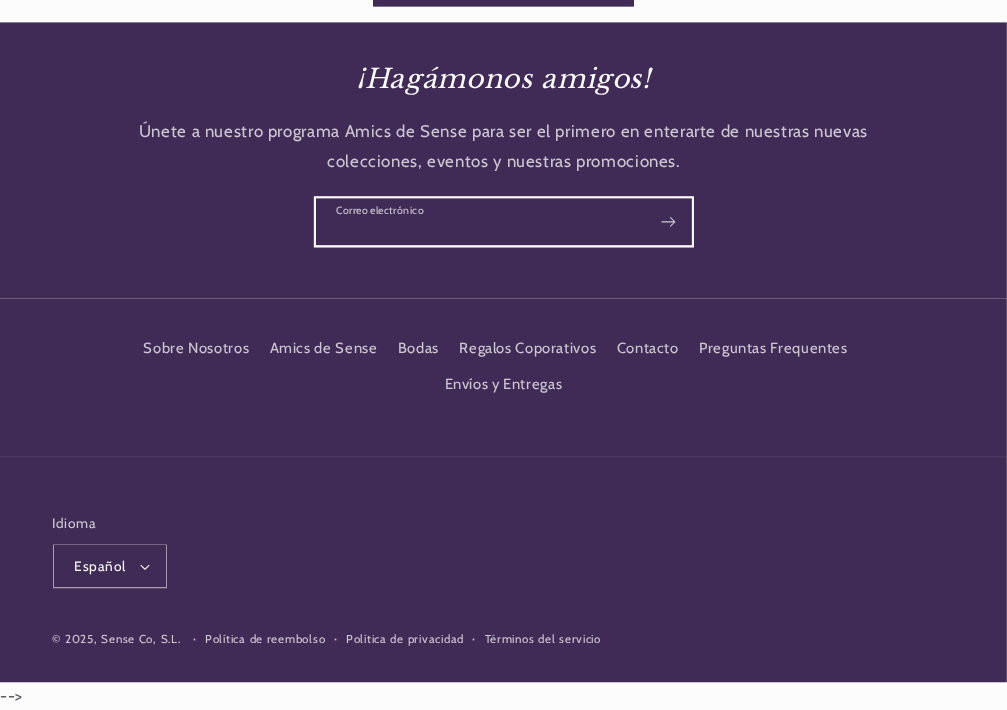 click on "Correo electrónico" at bounding box center [504, 221] 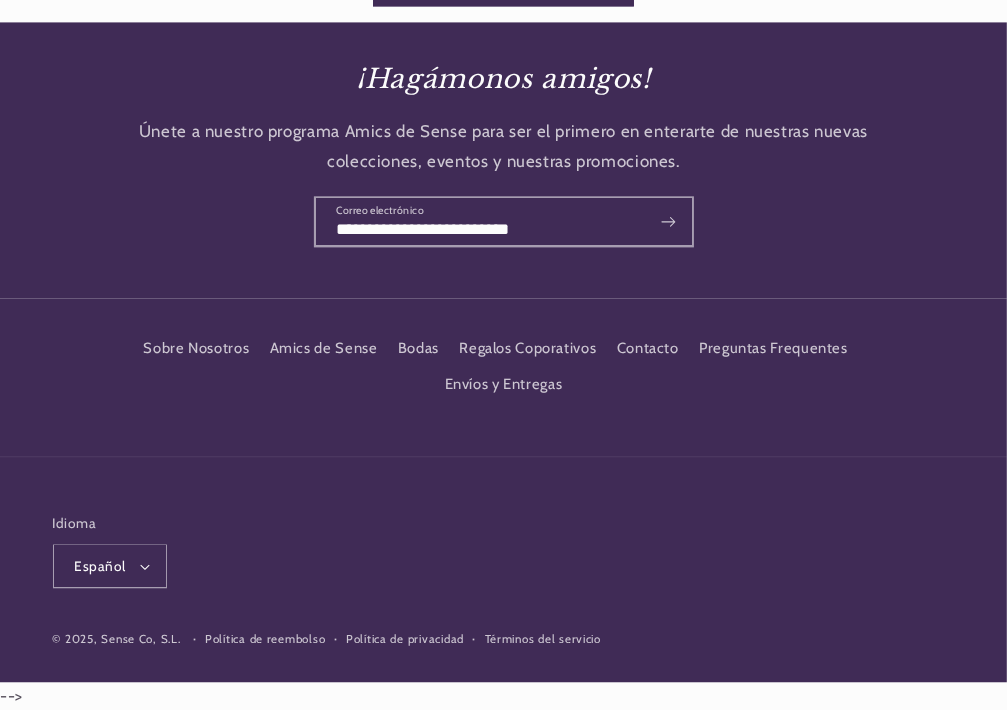 click 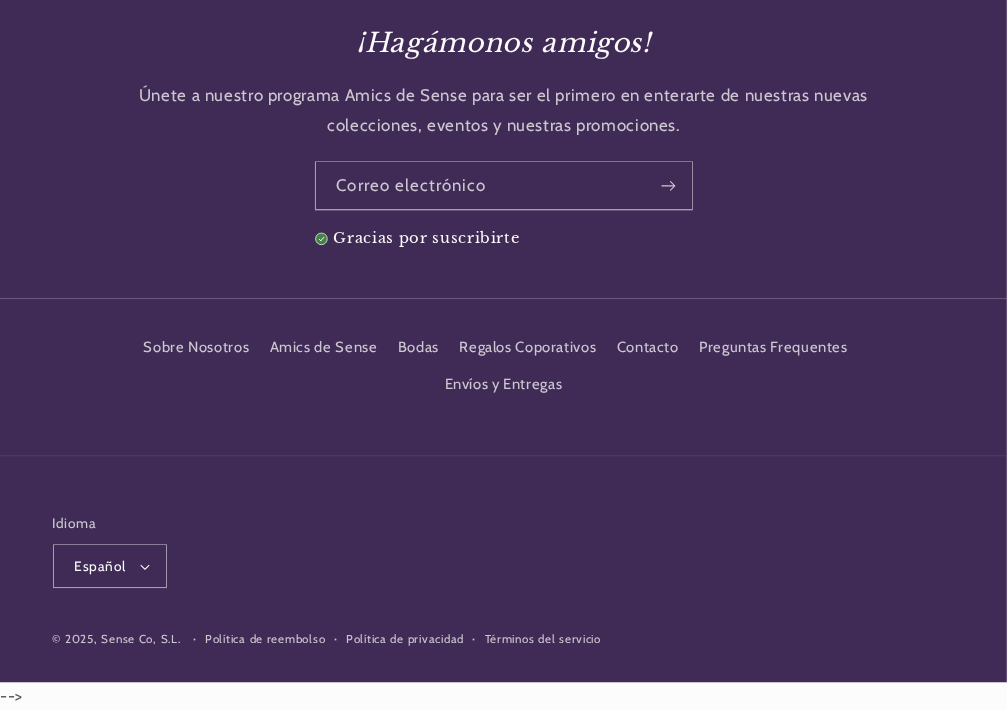 scroll, scrollTop: 3024, scrollLeft: 0, axis: vertical 